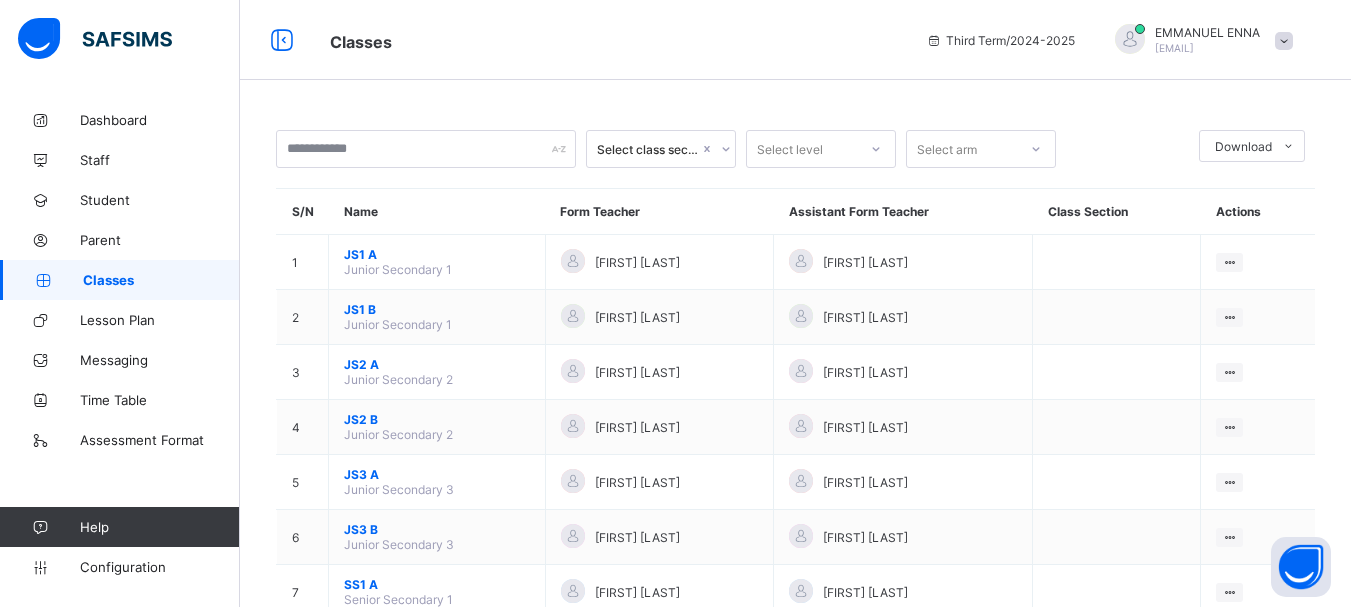click on "SS1   C" at bounding box center (437, 694) 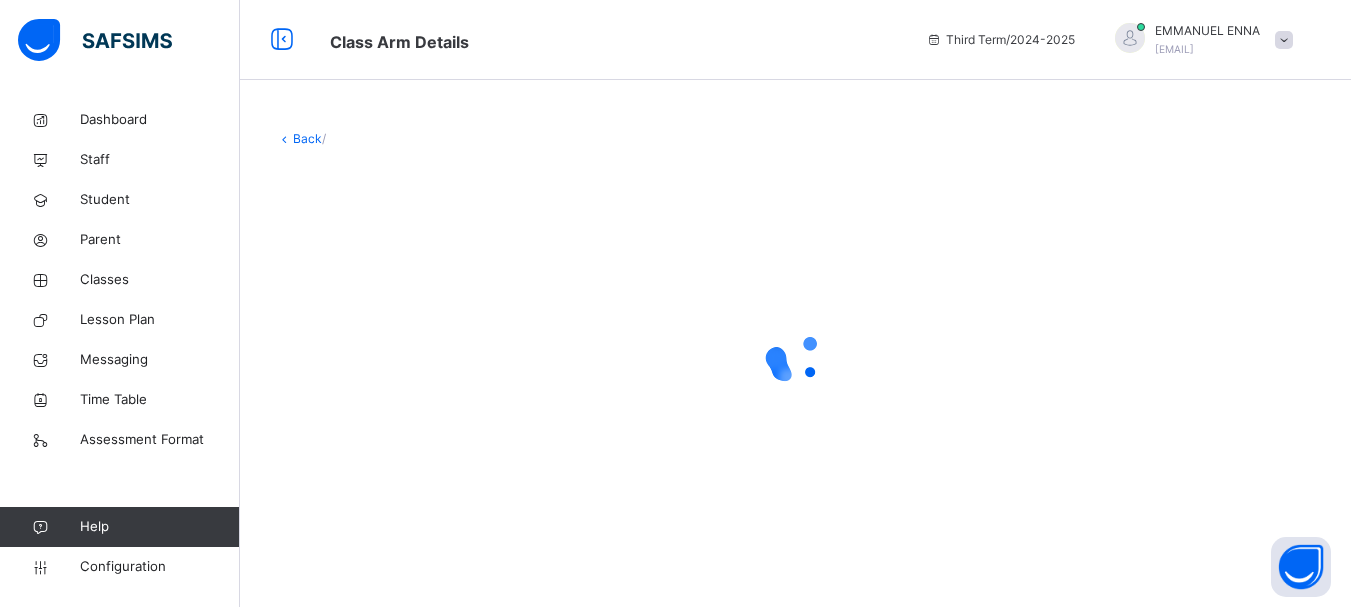 scroll, scrollTop: 0, scrollLeft: 0, axis: both 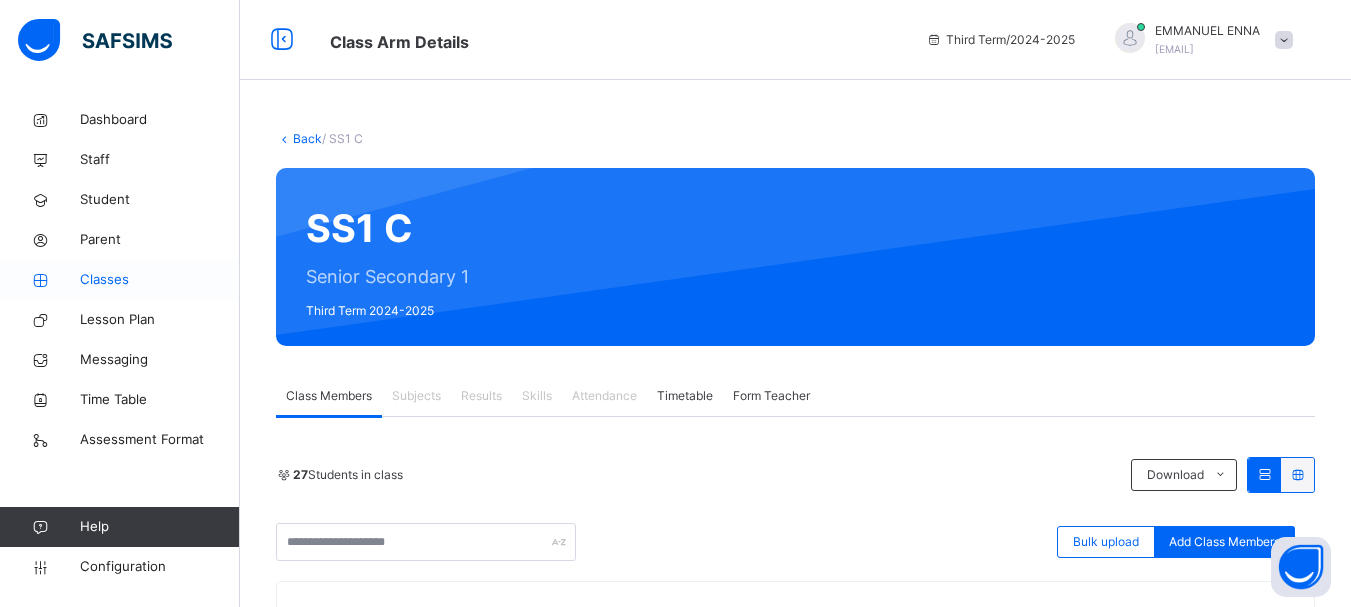 click on "Classes" at bounding box center (160, 280) 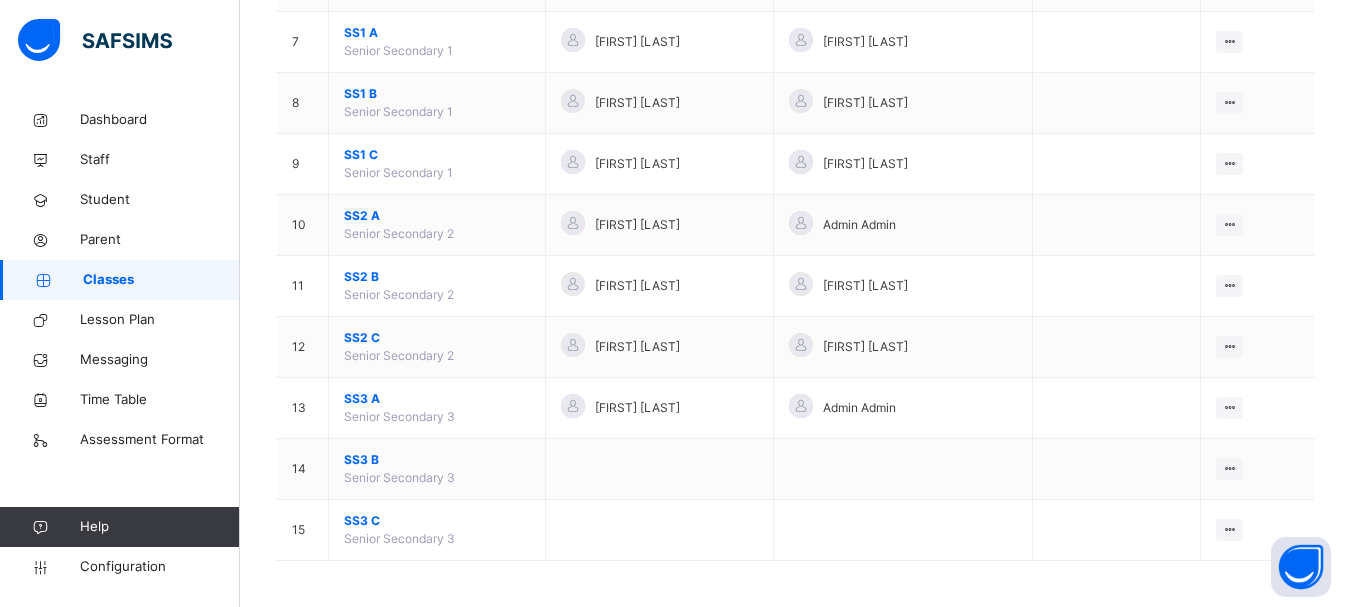 scroll, scrollTop: 596, scrollLeft: 0, axis: vertical 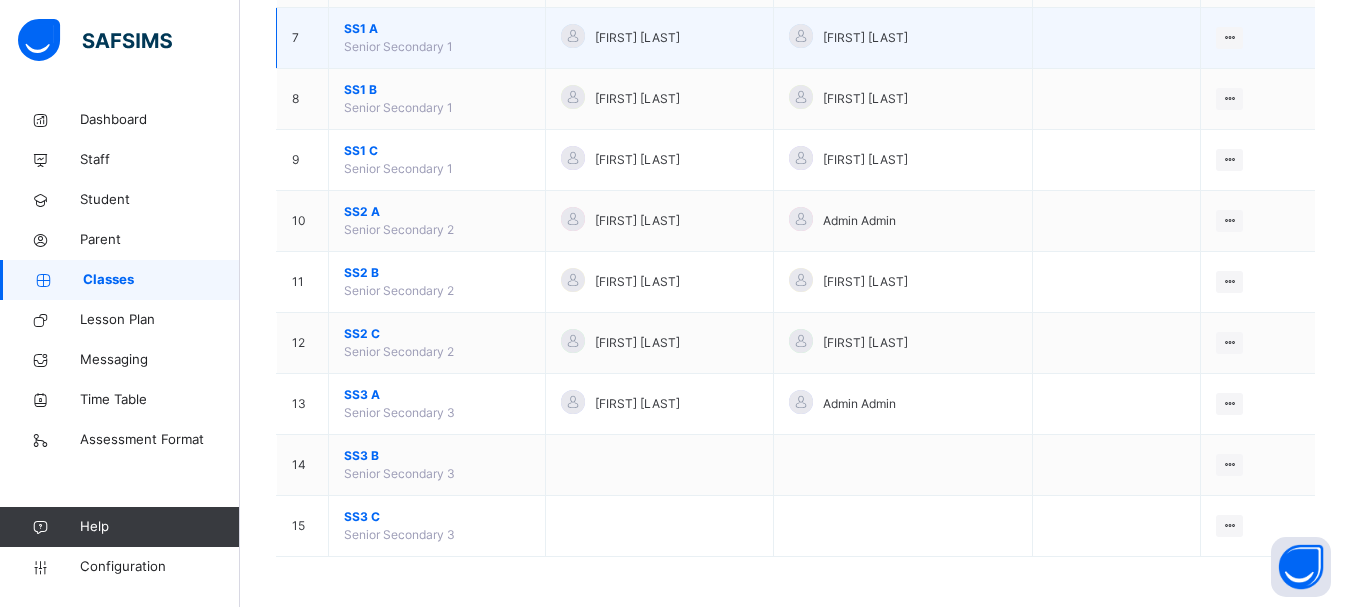 click on "SS1   A" at bounding box center [437, 29] 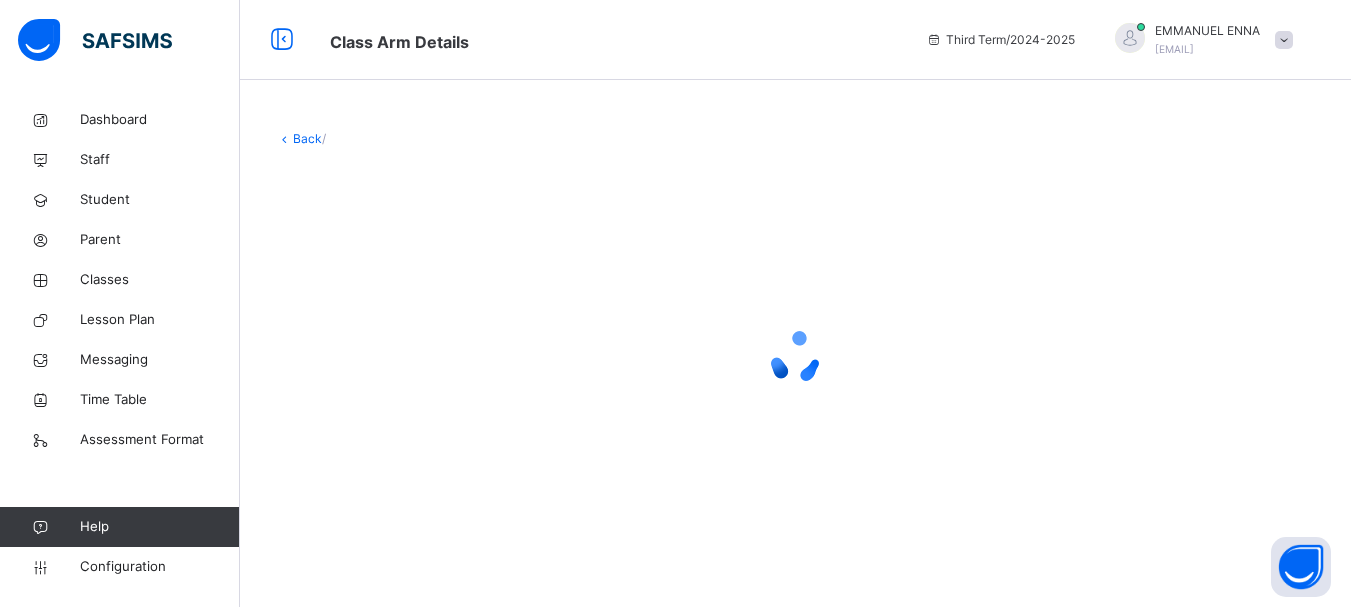 scroll, scrollTop: 0, scrollLeft: 0, axis: both 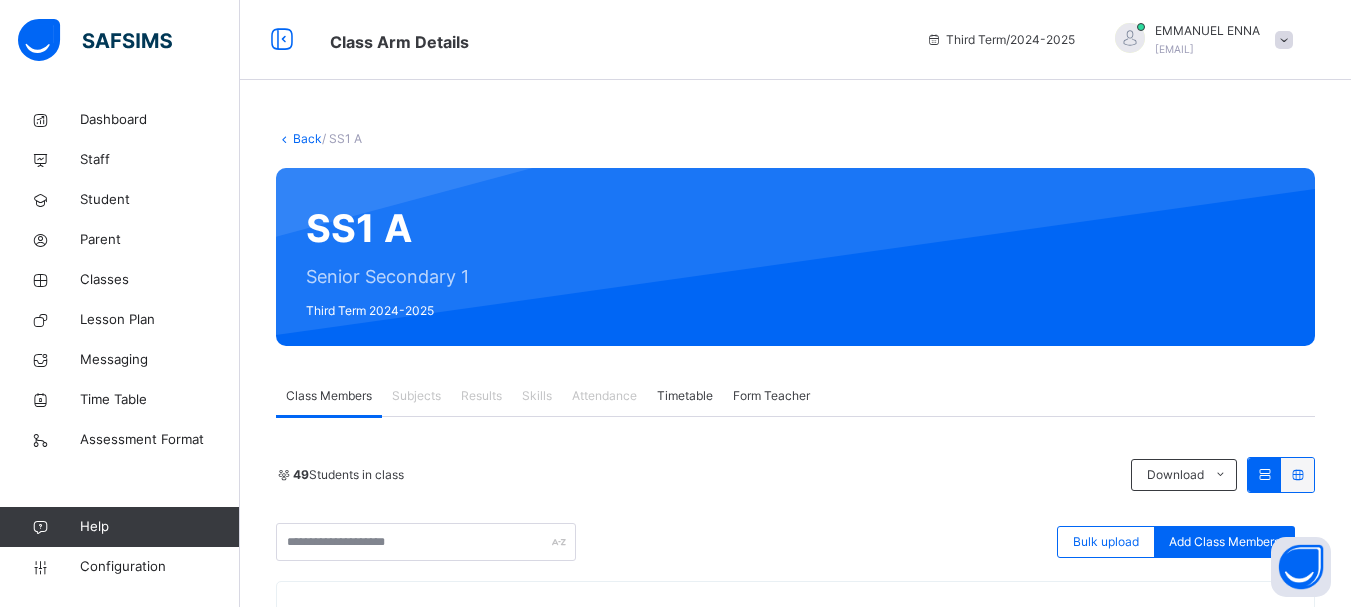 click at bounding box center [1284, 40] 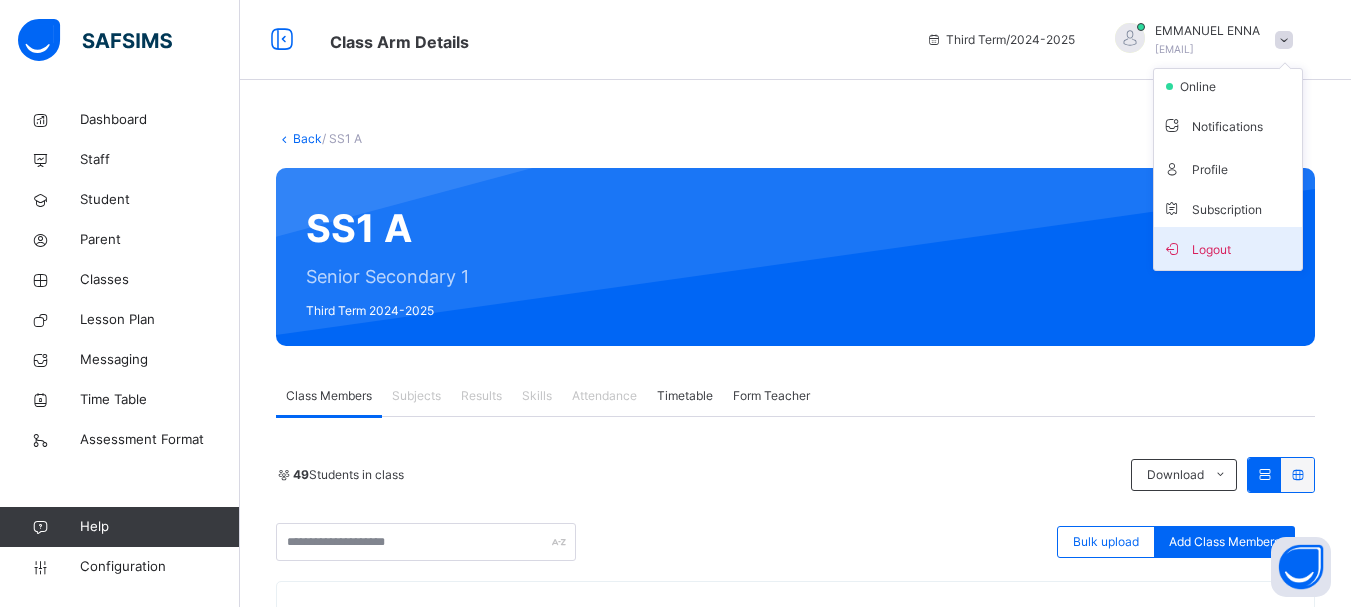 click on "Logout" at bounding box center [1228, 248] 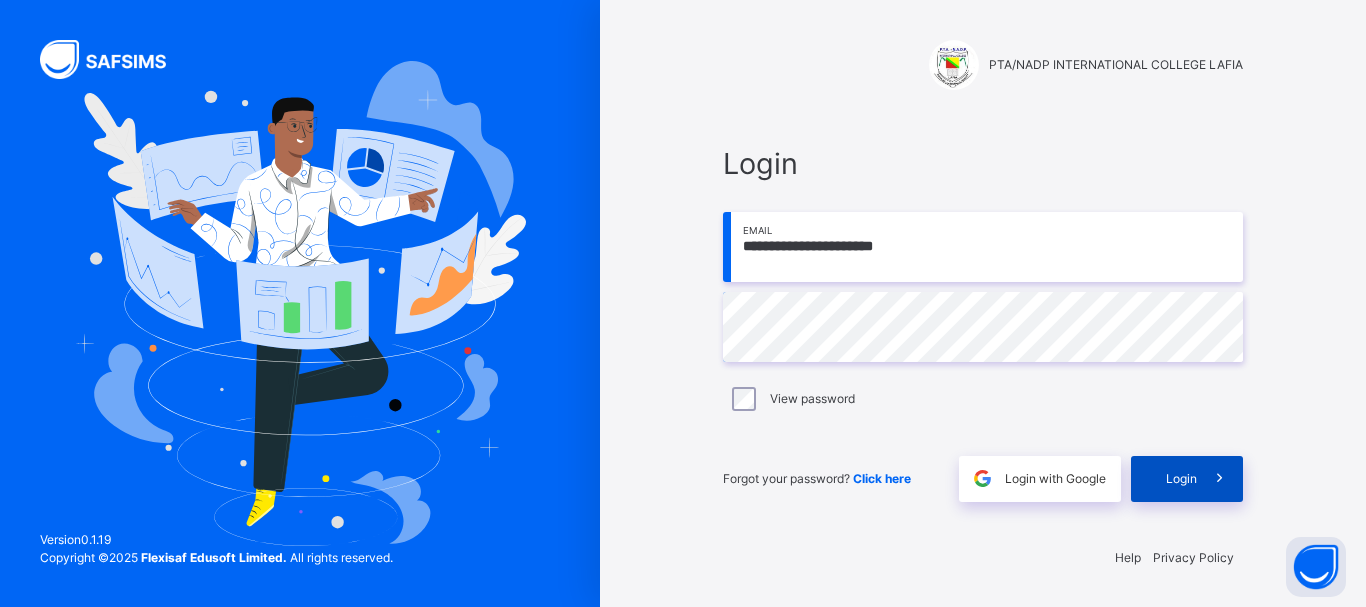 click on "Login" at bounding box center (1181, 479) 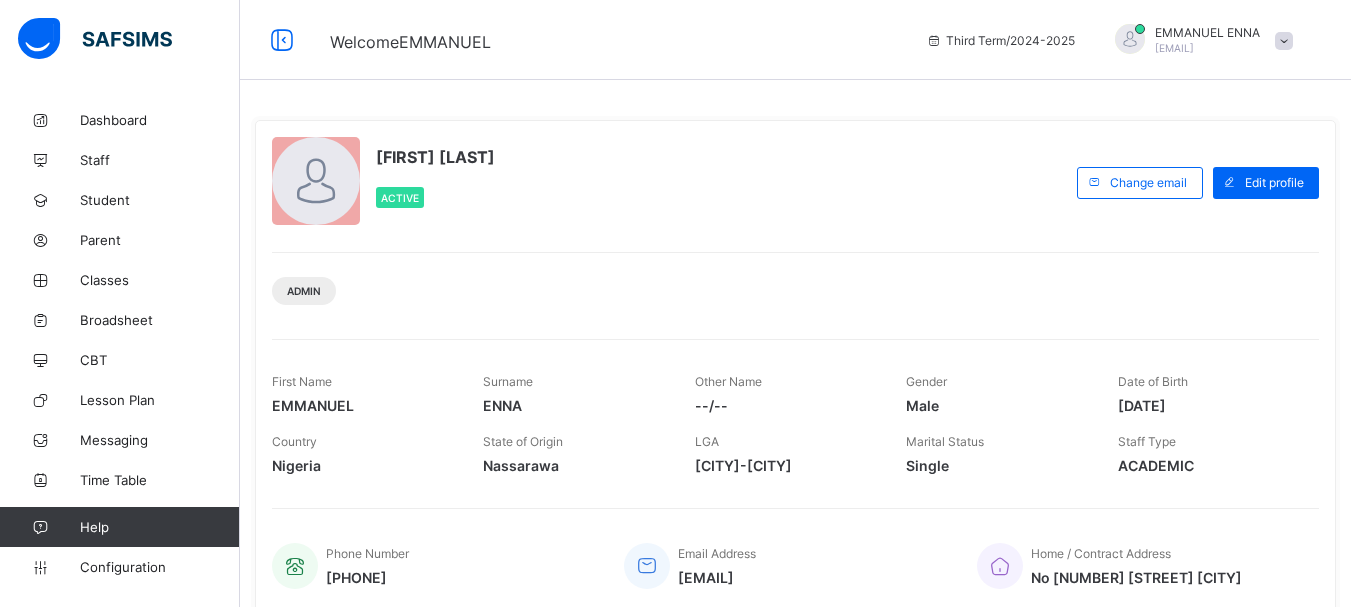 scroll, scrollTop: 0, scrollLeft: 0, axis: both 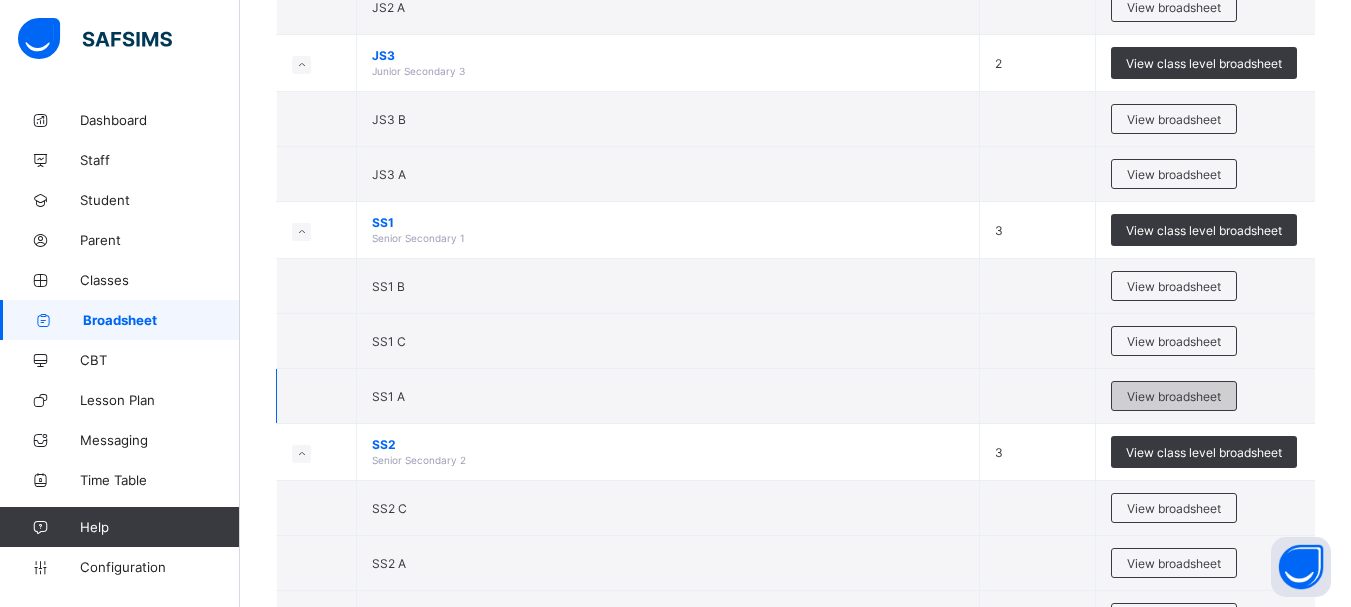 click on "View broadsheet" at bounding box center [1174, 396] 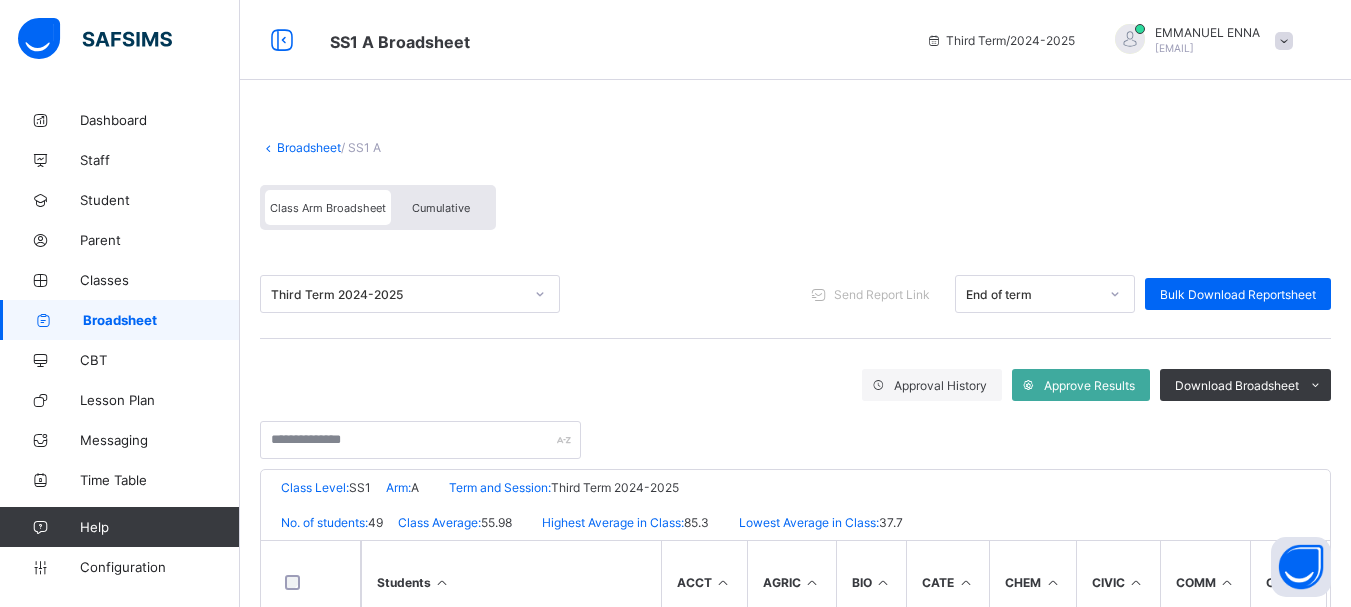 click on "Cumulative" at bounding box center (441, 208) 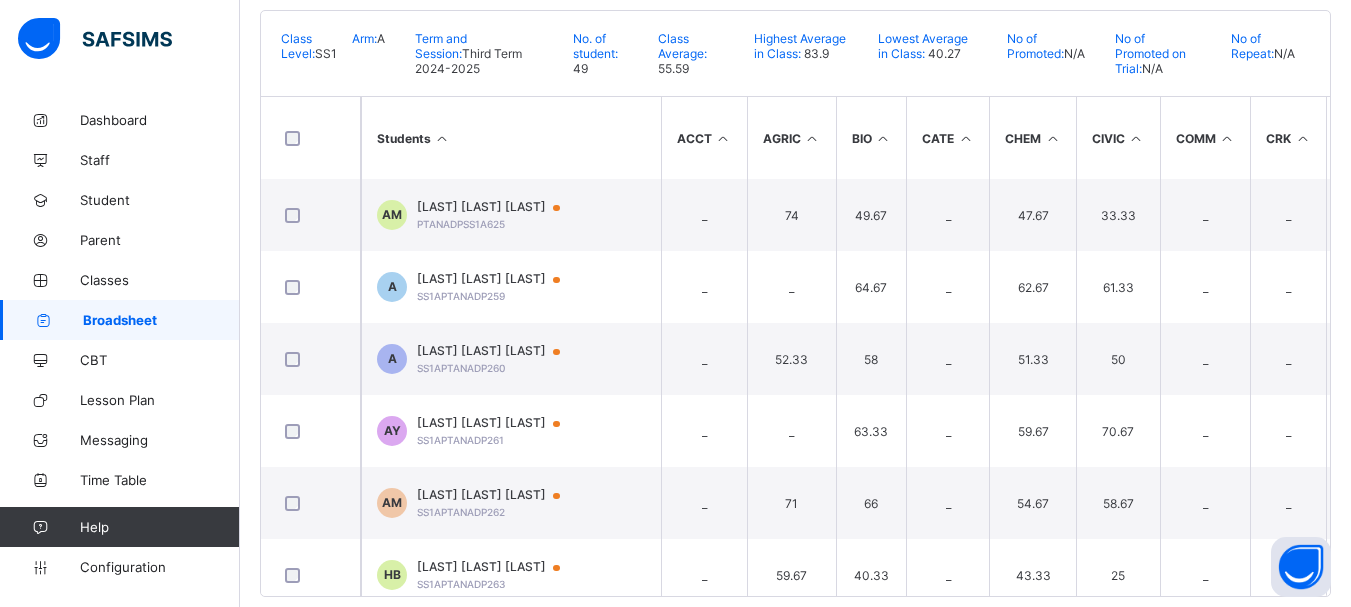 scroll, scrollTop: 457, scrollLeft: 0, axis: vertical 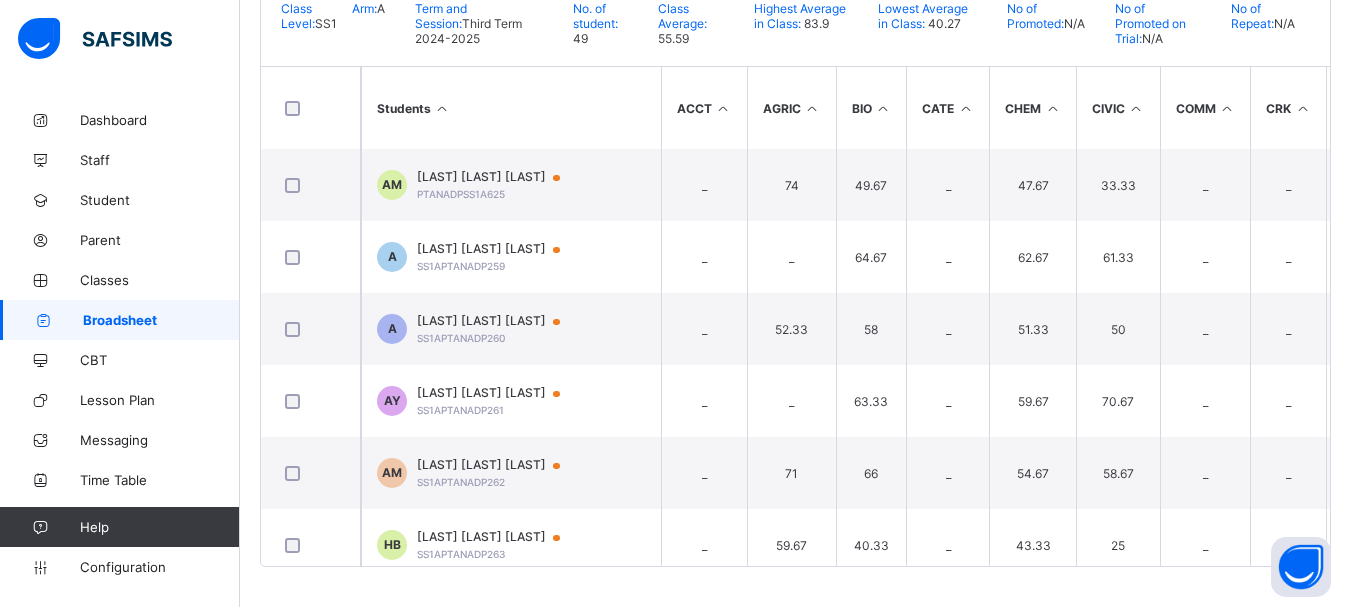 click on "Broadsheet  / SS1 A Class Arm Broadsheet Cumulative Third Term 2024-2025 Send Report Link Cumulative Bulk Download Cumulative Reportsheet  Approval History  Approve Results Download Broadsheet PDF Excel sheet PTA/NADP INTERNATIONAL COLLEGE LAFIA Date: 2nd Aug 2025, 2:06:08 pm  Class Level:  SS1  Arm:  A  Term and Session:  Third Term 2024-2025  No. of student:    49    Class Average:    55.59  Highest Average in Class:    83.9    Lowest Average in Class:    40.27    No of Promoted:   N/A   No of Promoted on Trial:   N/A   No of Repeat:   N/A  S/NO Admission No. Full Name ACCT AGRIC BIO CATE CHEM CIVIC COMM CRK DATA ECONS ENG FMATH GEO GOVT HIST IRK LIT MATH PHY TD No. of Subjects TOTAL Average Position Status Grade 1 PTANADPSS1A625 ABDULLAHI  NABILA MADAKI   _   74   49.67   _   47.67   33.33   _   _   46.67   _   41   42.33   42   _   _   _   _   48.67   45.33   _ 10 1412 47.07 42nd N/A F 2 SS1APTANADP259 ABDULLAHI ADAVIZE ALIYU    _   _   64.67   _   62.67   61.33   _   _   72.33   66.33   51.33   48   _" at bounding box center (795, 125) 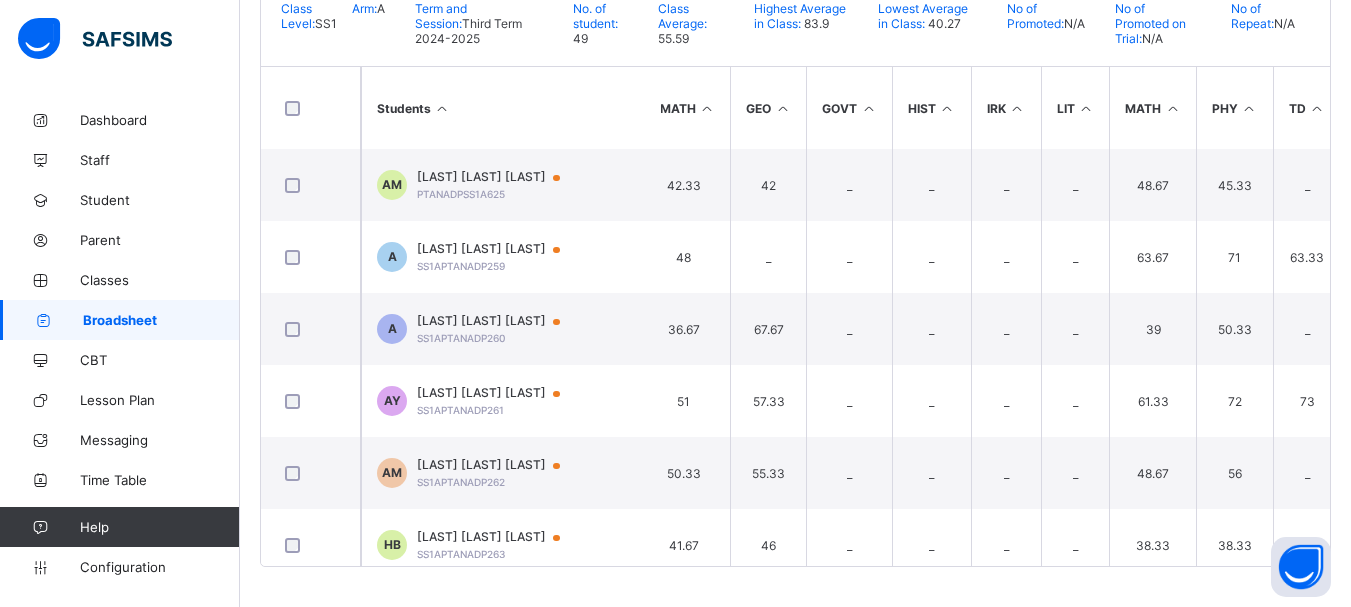 scroll, scrollTop: 0, scrollLeft: 1448, axis: horizontal 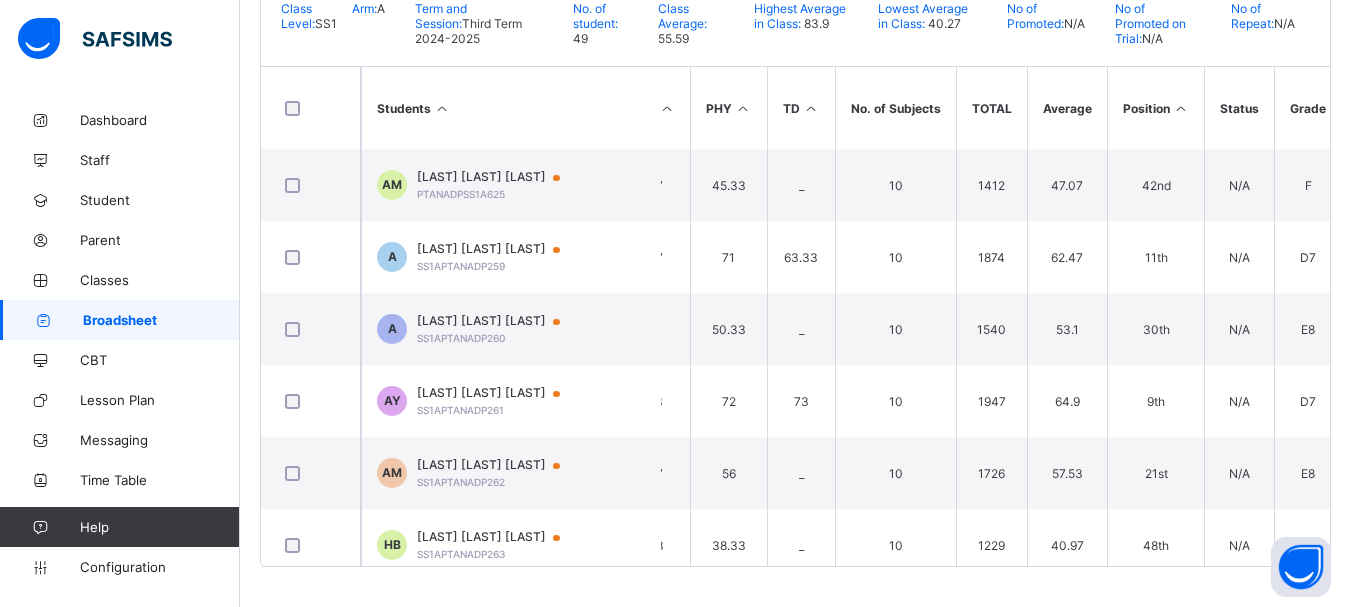 click at bounding box center (1181, 108) 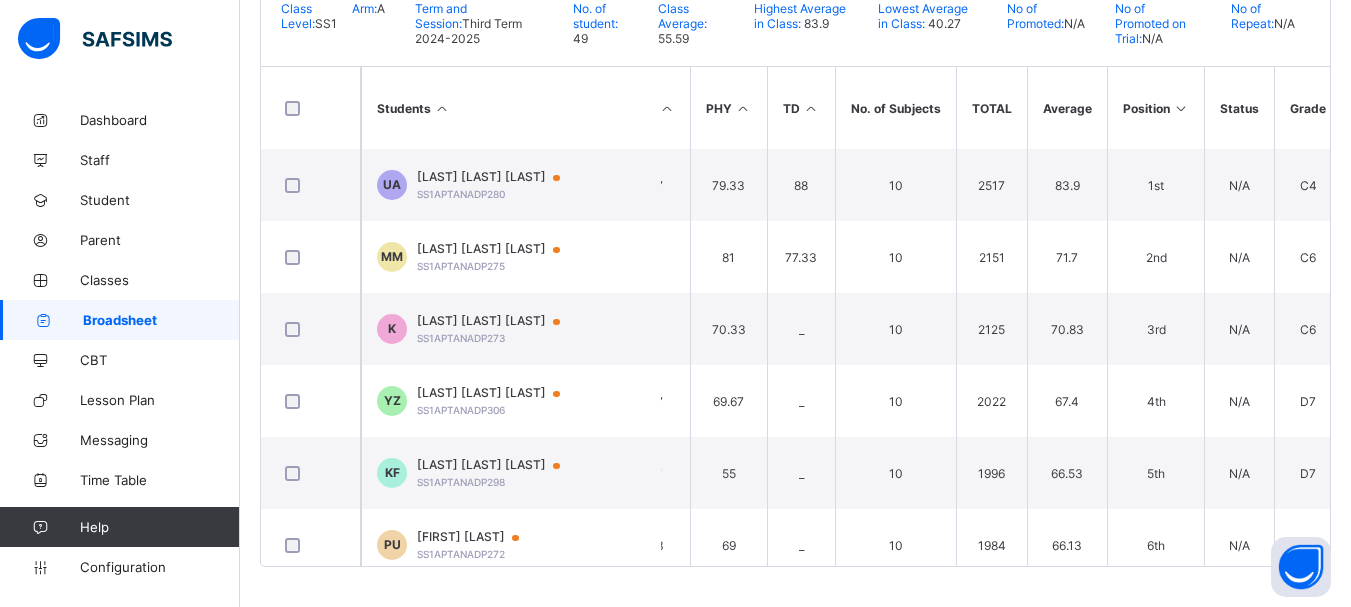 scroll, scrollTop: 0, scrollLeft: 0, axis: both 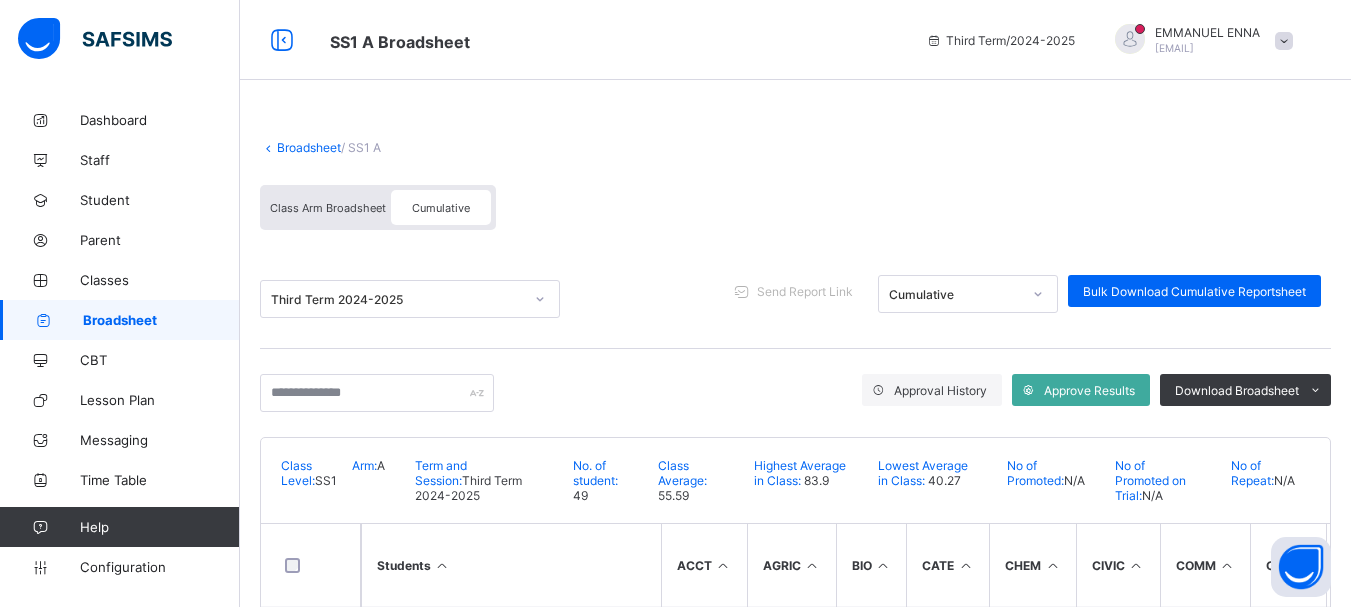 click on "Cumulative" at bounding box center [441, 208] 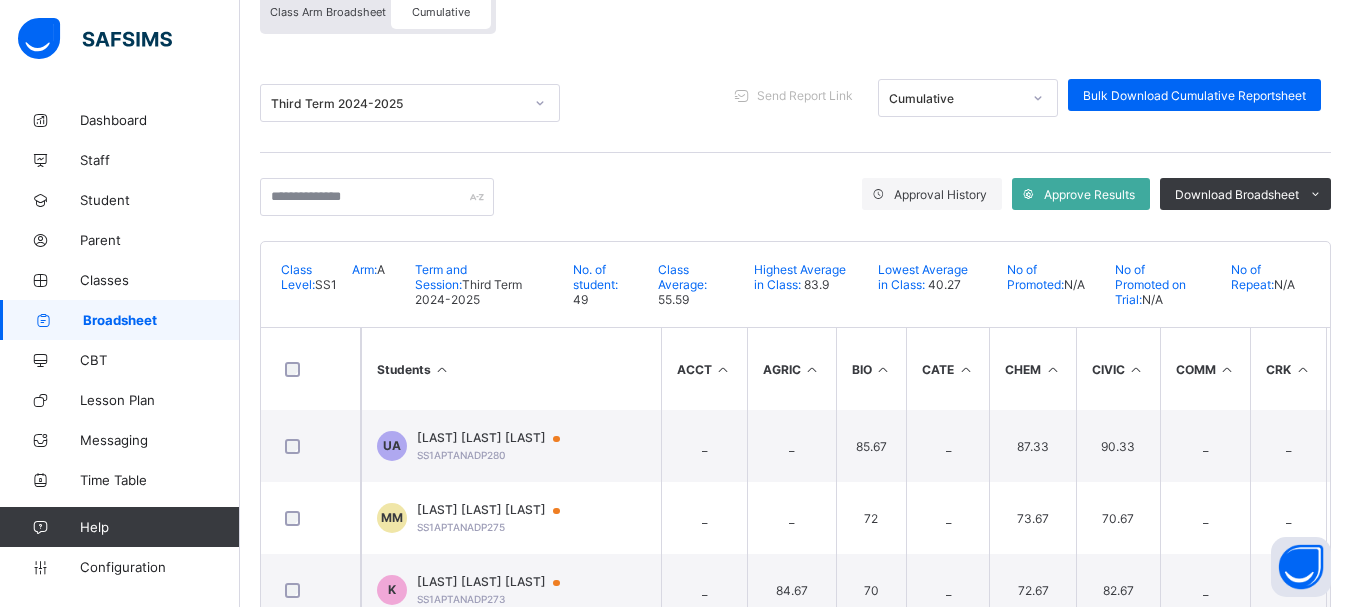 scroll, scrollTop: 200, scrollLeft: 0, axis: vertical 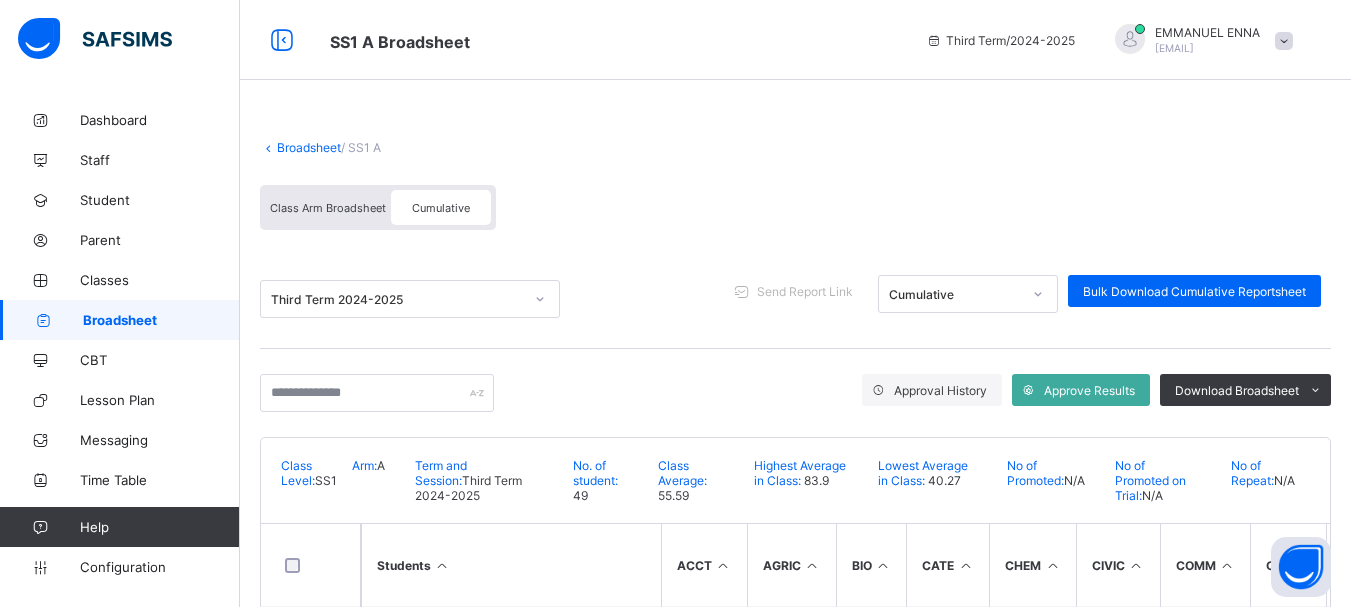 click on "Cumulative" at bounding box center [441, 207] 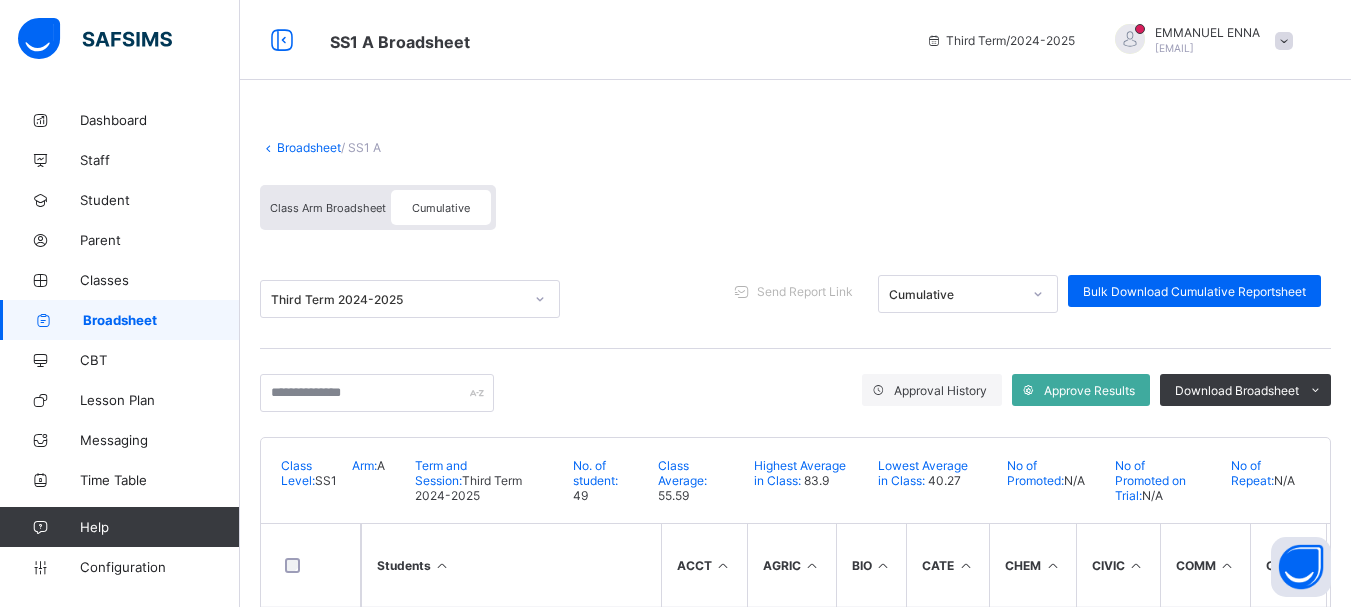 scroll, scrollTop: 457, scrollLeft: 0, axis: vertical 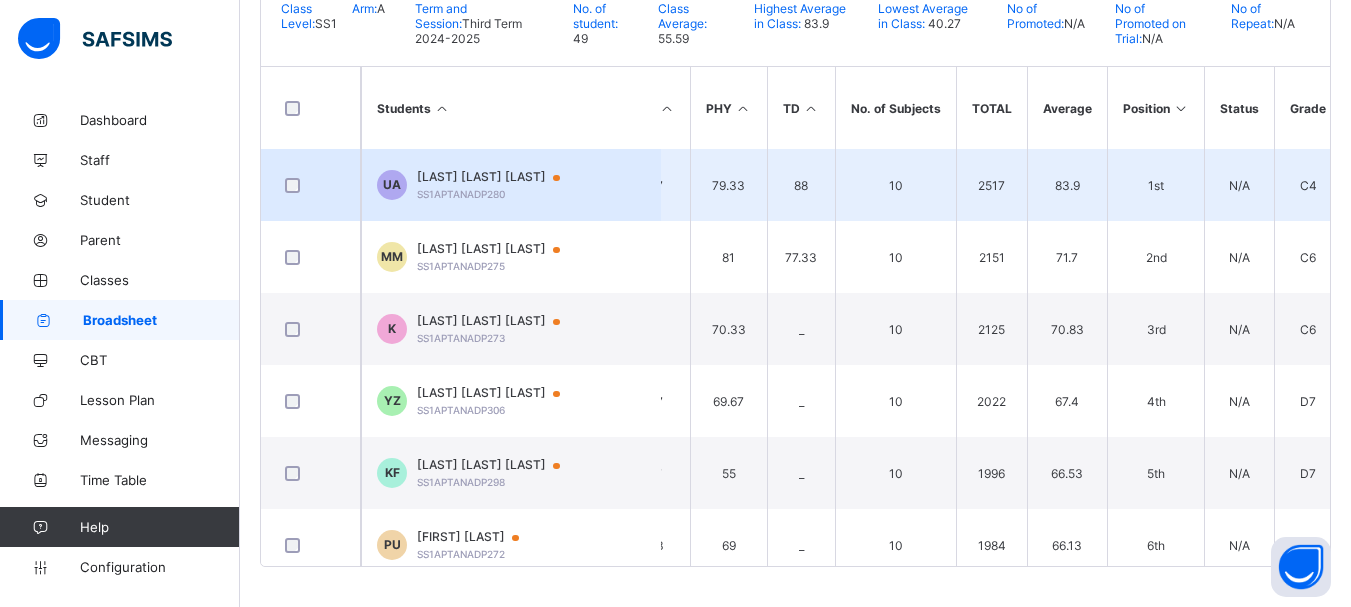 click on "UA UMAR UMAR ABDULLAHI     SS1APTANADP280" at bounding box center [511, 185] 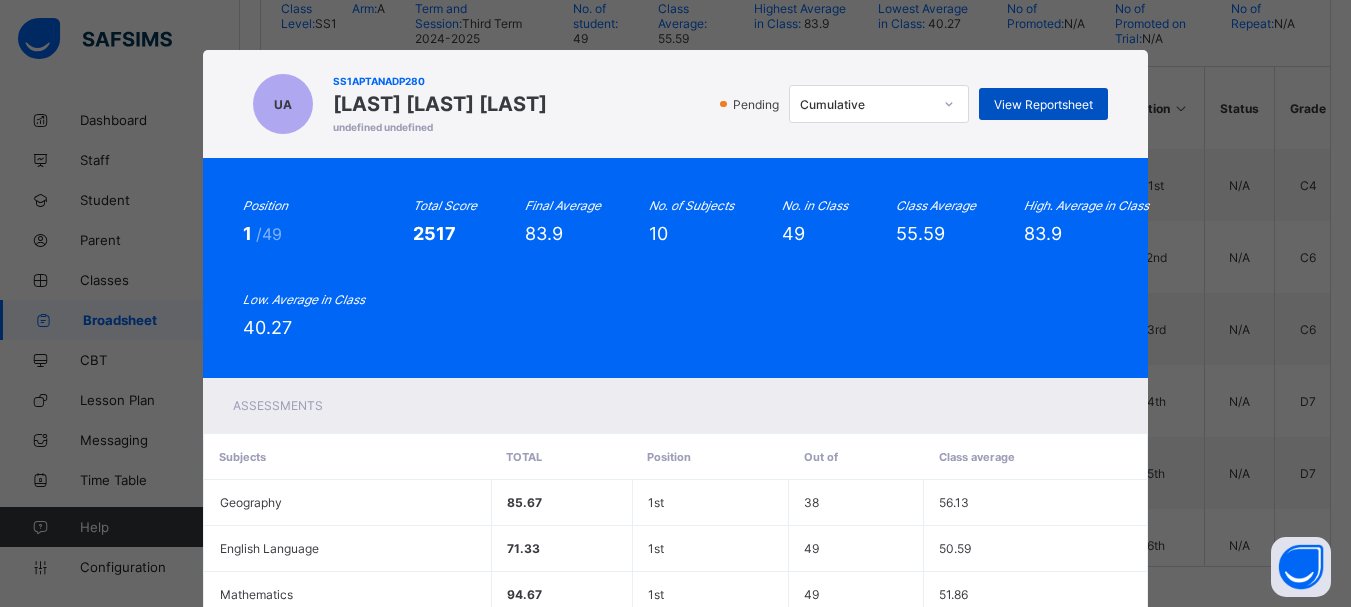 click on "View Reportsheet" at bounding box center [1043, 104] 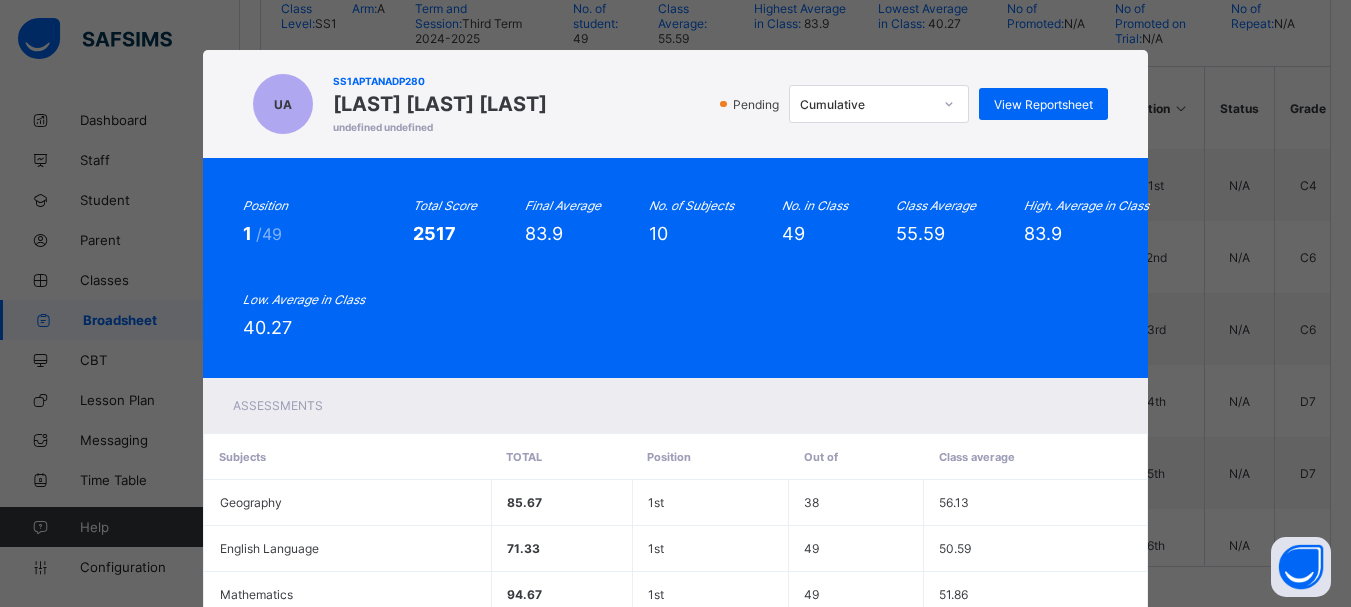 scroll, scrollTop: 515, scrollLeft: 0, axis: vertical 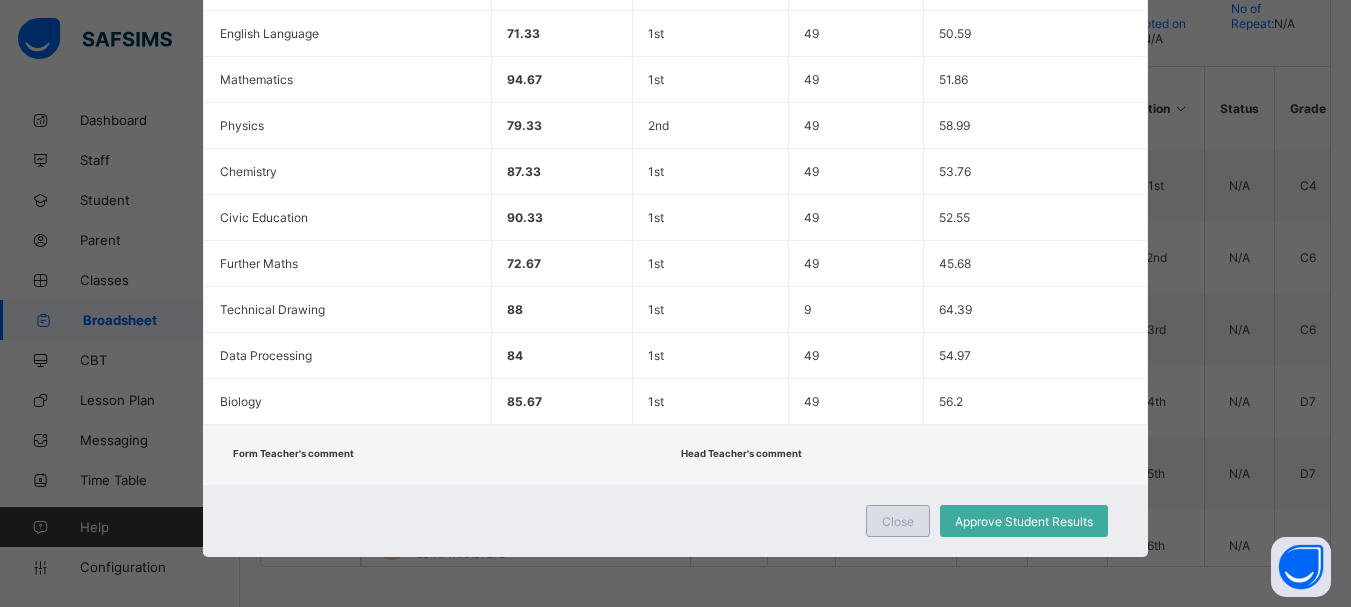 click on "Close" at bounding box center (898, 521) 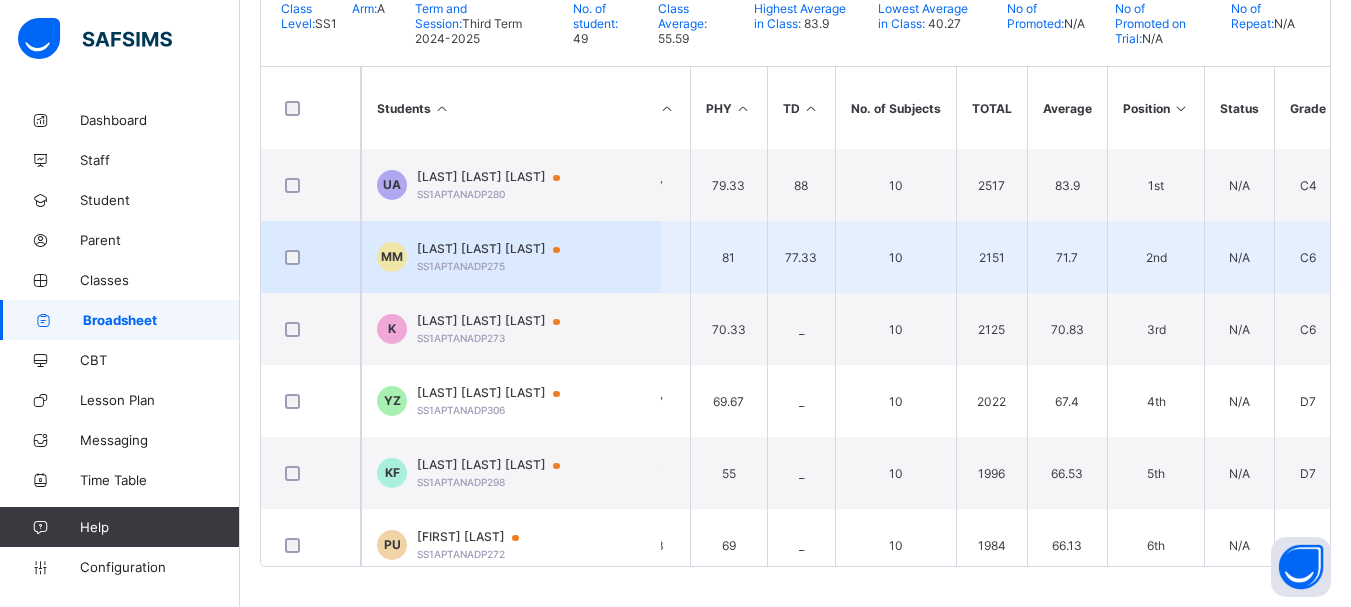 click on "MUBARAK ARIKYA MUHAMMAD" at bounding box center (498, 249) 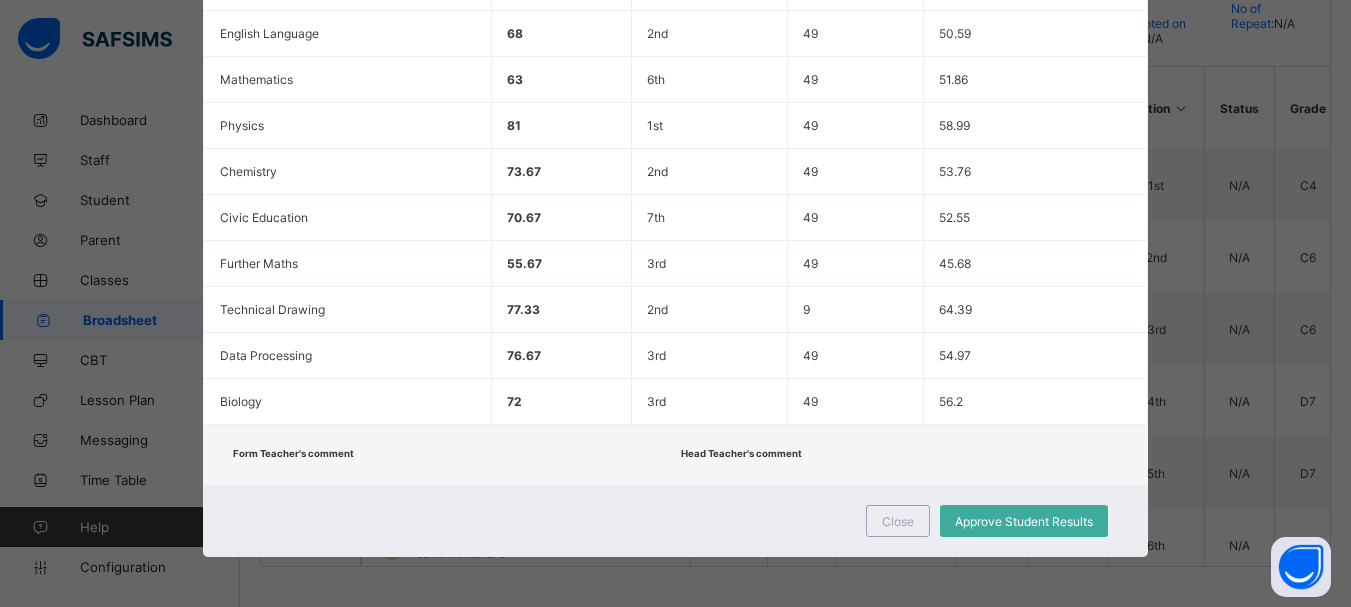 scroll, scrollTop: 0, scrollLeft: 0, axis: both 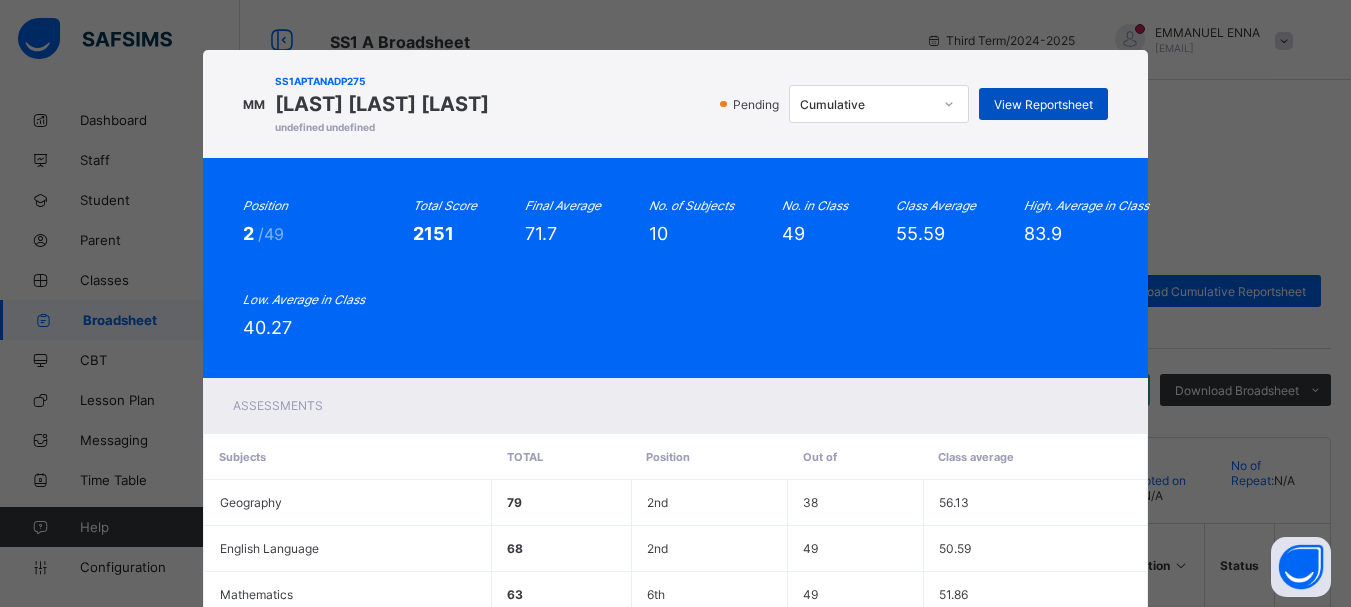 click on "View Reportsheet" at bounding box center [1043, 104] 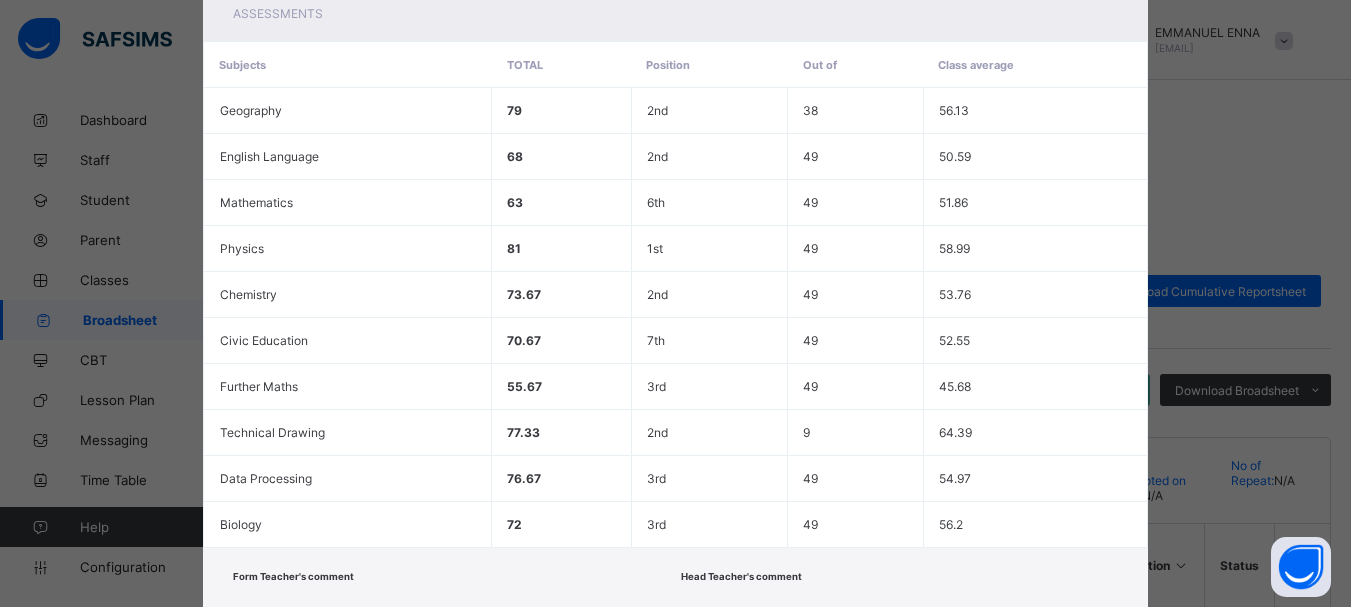 scroll, scrollTop: 501, scrollLeft: 0, axis: vertical 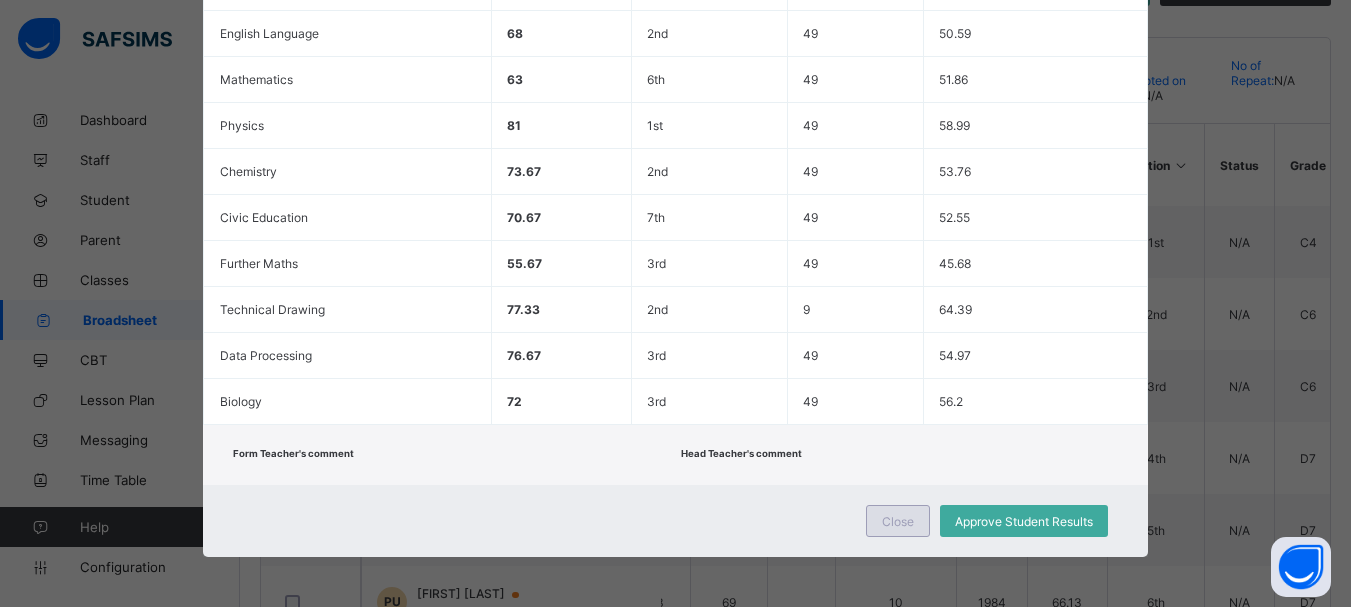 click on "Close" at bounding box center (898, 521) 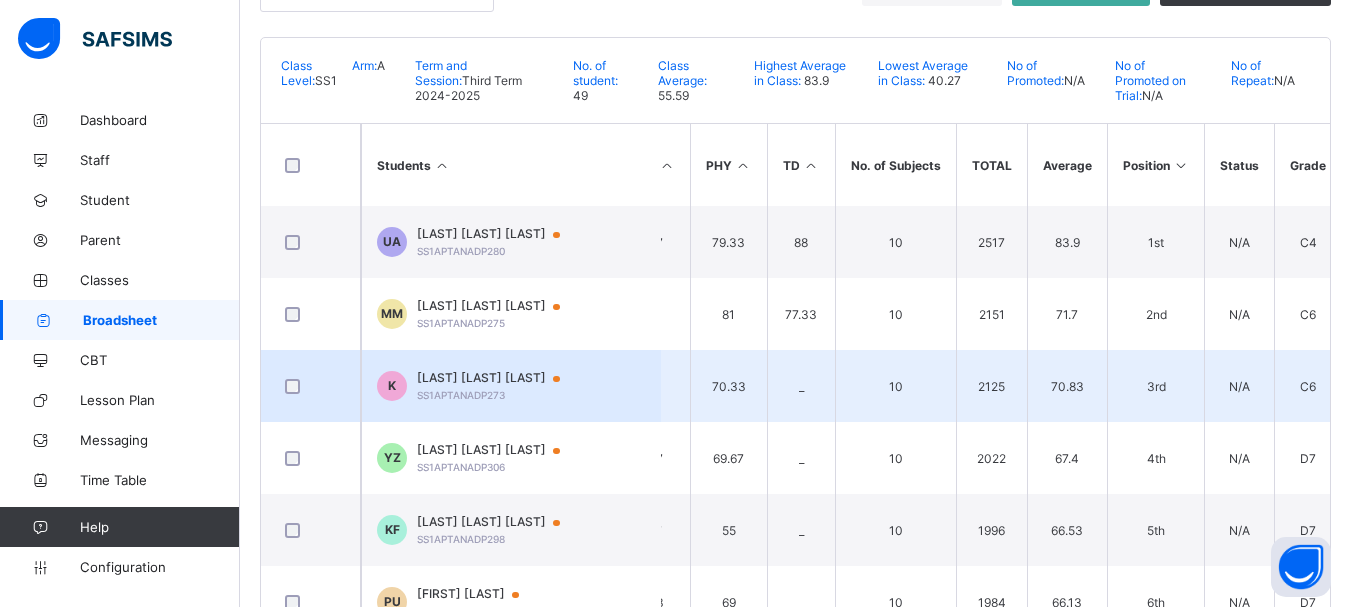 click on "KHALIL BINGILA IBRAHIM" at bounding box center [498, 378] 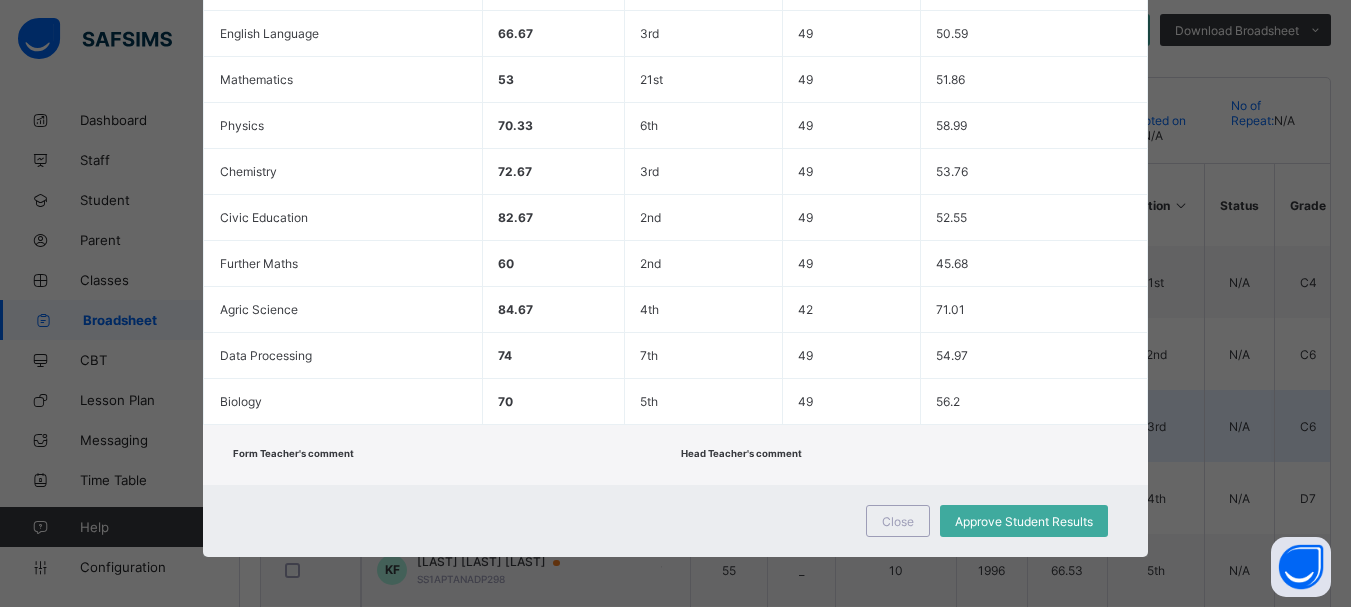 scroll, scrollTop: 320, scrollLeft: 0, axis: vertical 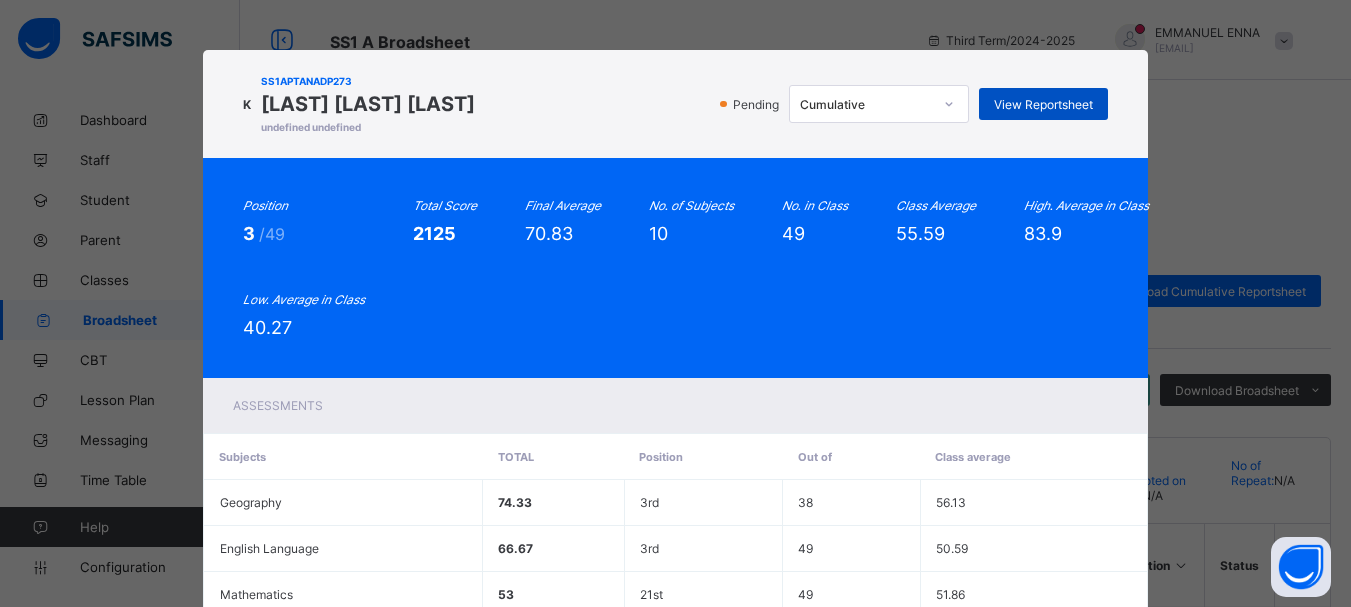 click on "View Reportsheet" at bounding box center (1043, 104) 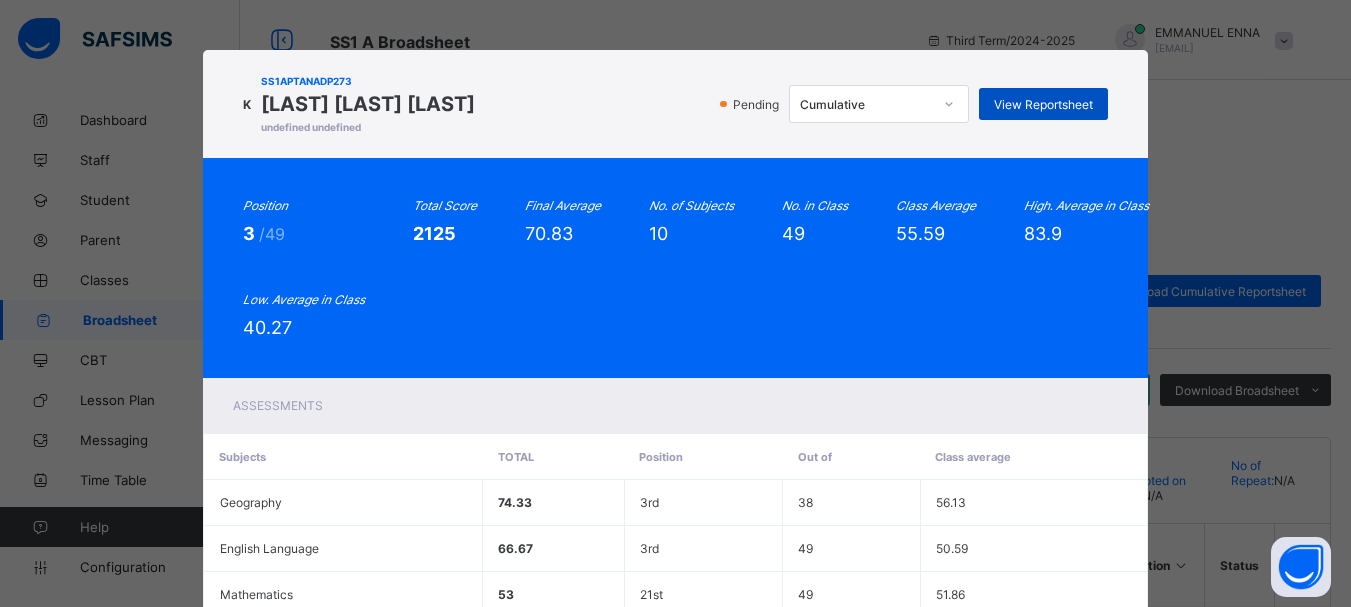 click on "View Reportsheet" at bounding box center [1043, 104] 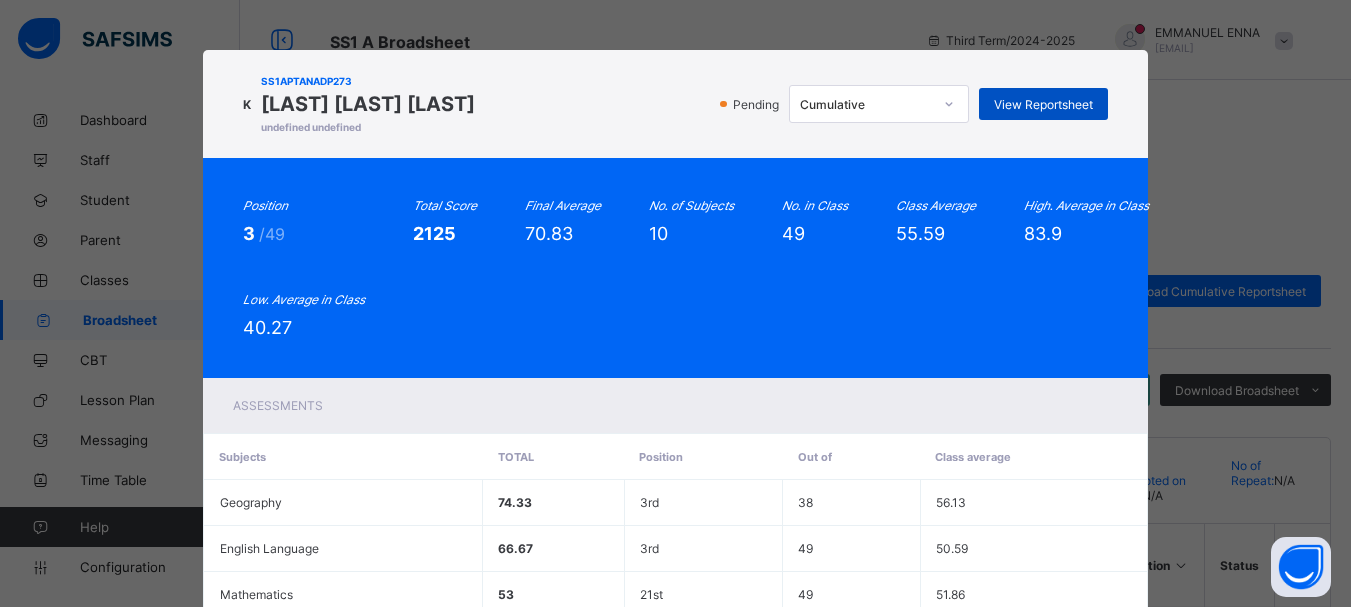 click on "View Reportsheet" at bounding box center (1043, 104) 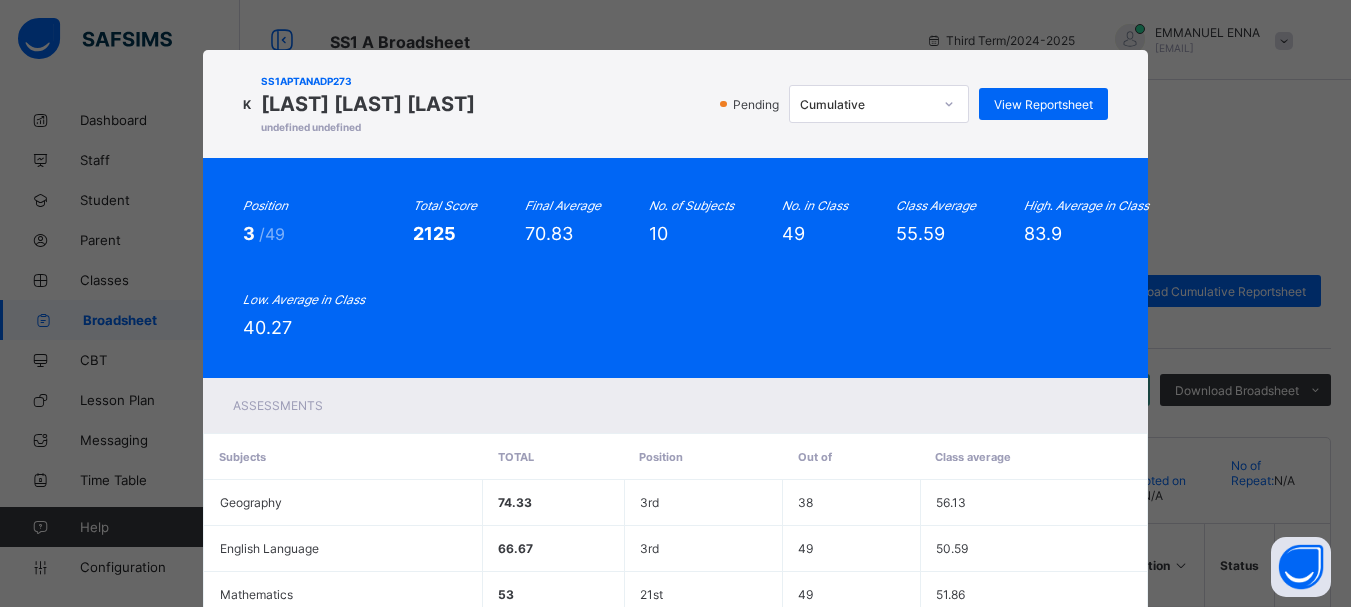 click on "Position         3       /49         Total Score         2125         Final Average         70.83         No. of Subjects         10         No. in Class         49         Class Average         55.59         High. Average in Class         83.9         Low. Average in Class         40.27" at bounding box center [676, 268] 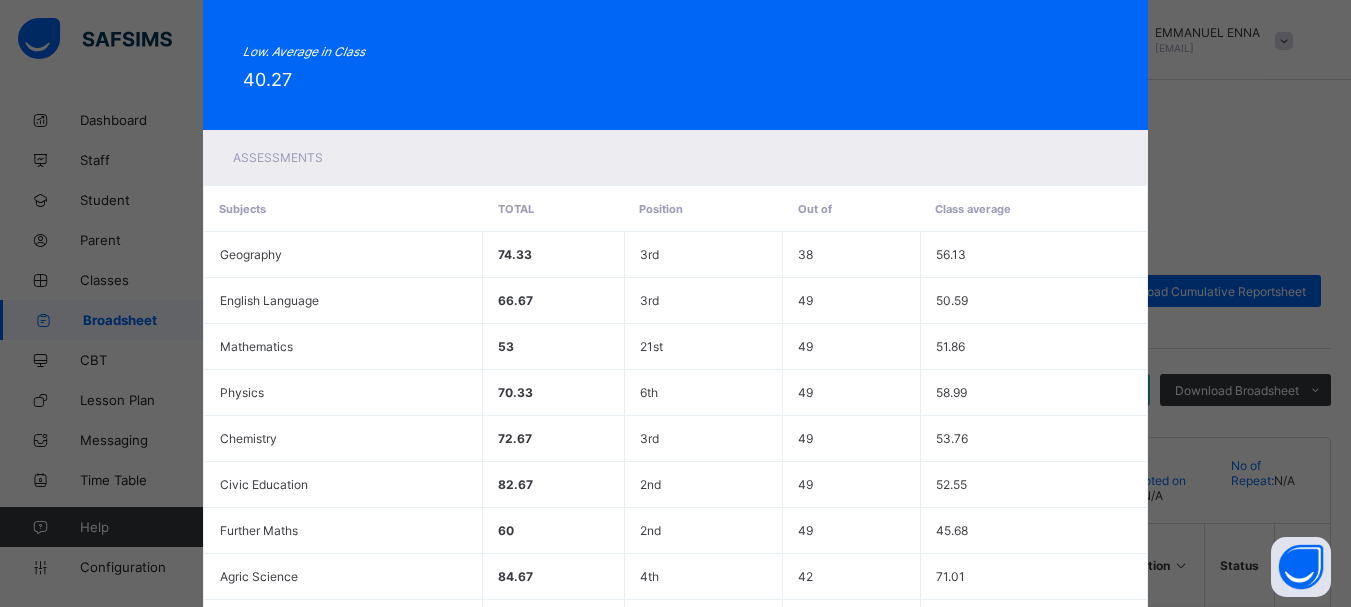 scroll, scrollTop: 382, scrollLeft: 0, axis: vertical 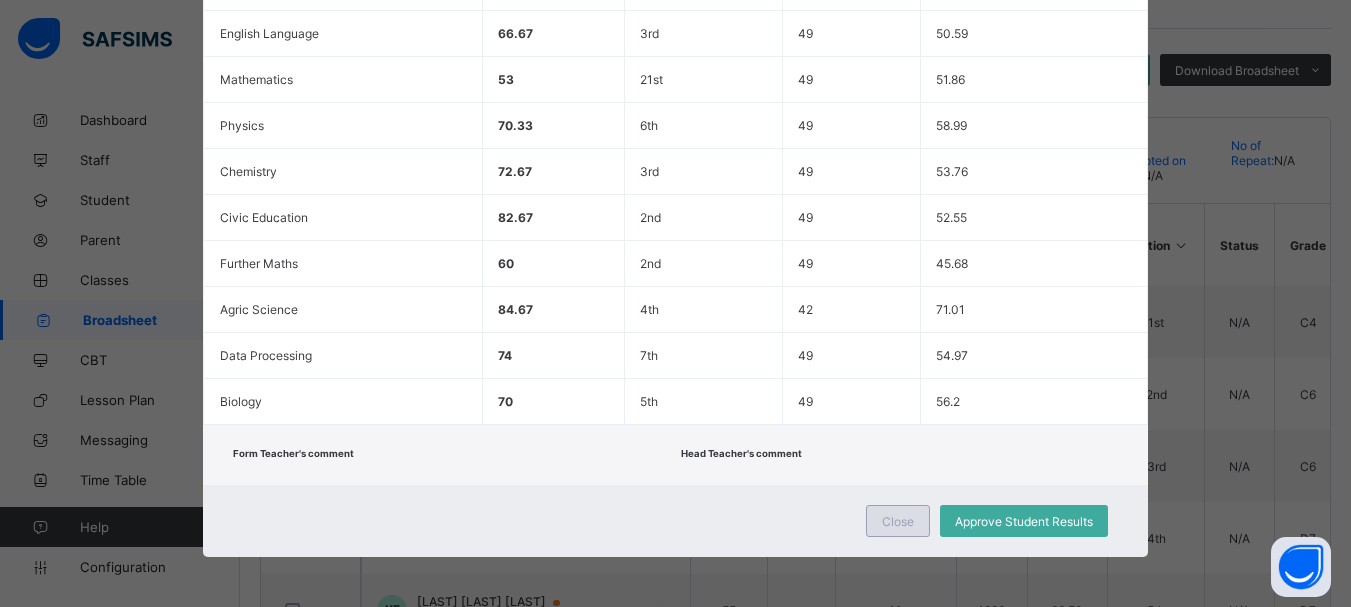 click on "Close" at bounding box center [898, 521] 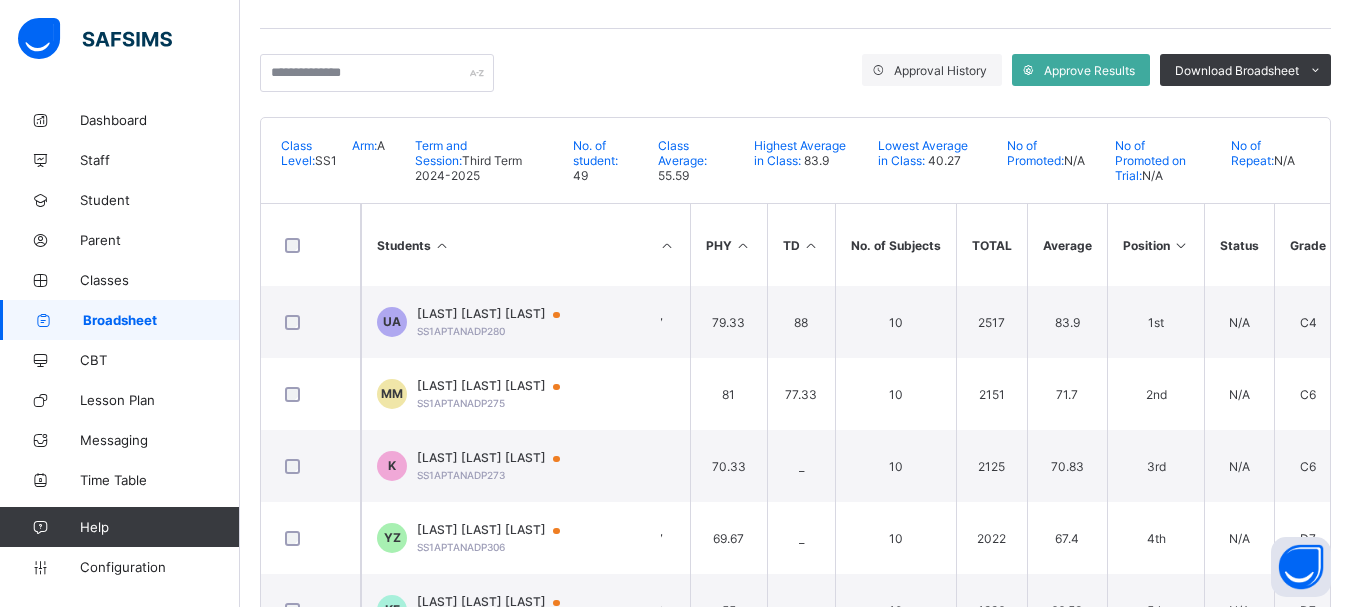 scroll, scrollTop: 0, scrollLeft: 0, axis: both 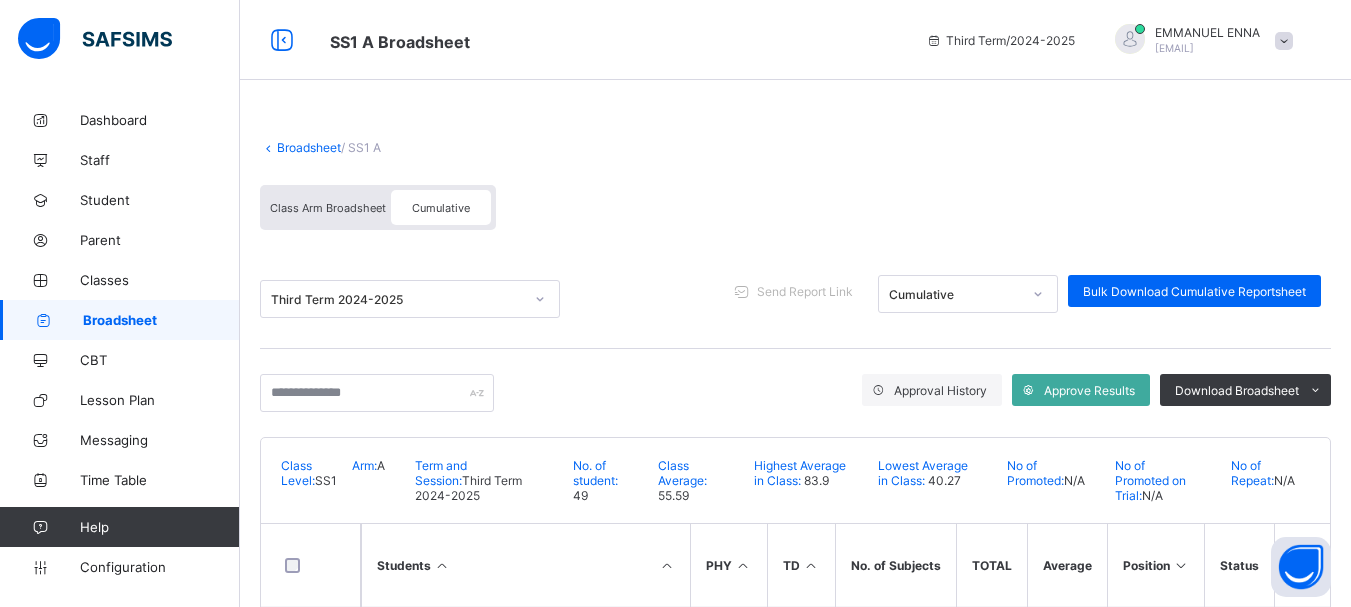 click on "Broadsheet" at bounding box center [309, 147] 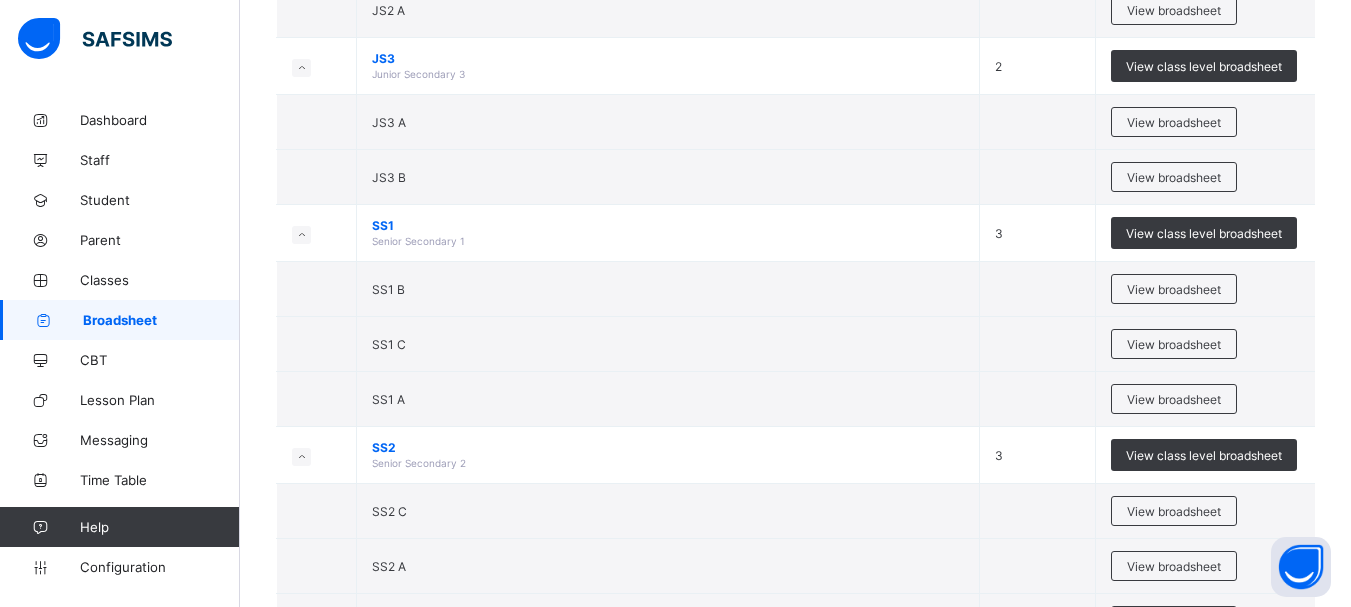 scroll, scrollTop: 845, scrollLeft: 0, axis: vertical 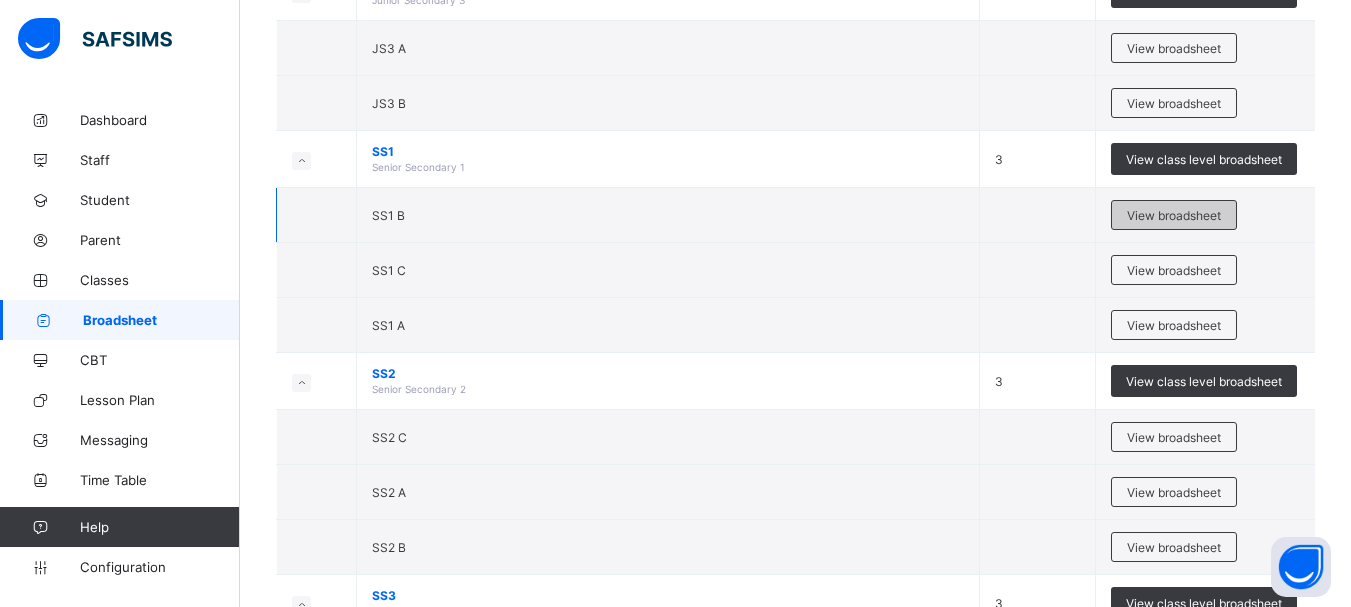 click on "View broadsheet" at bounding box center (1174, 215) 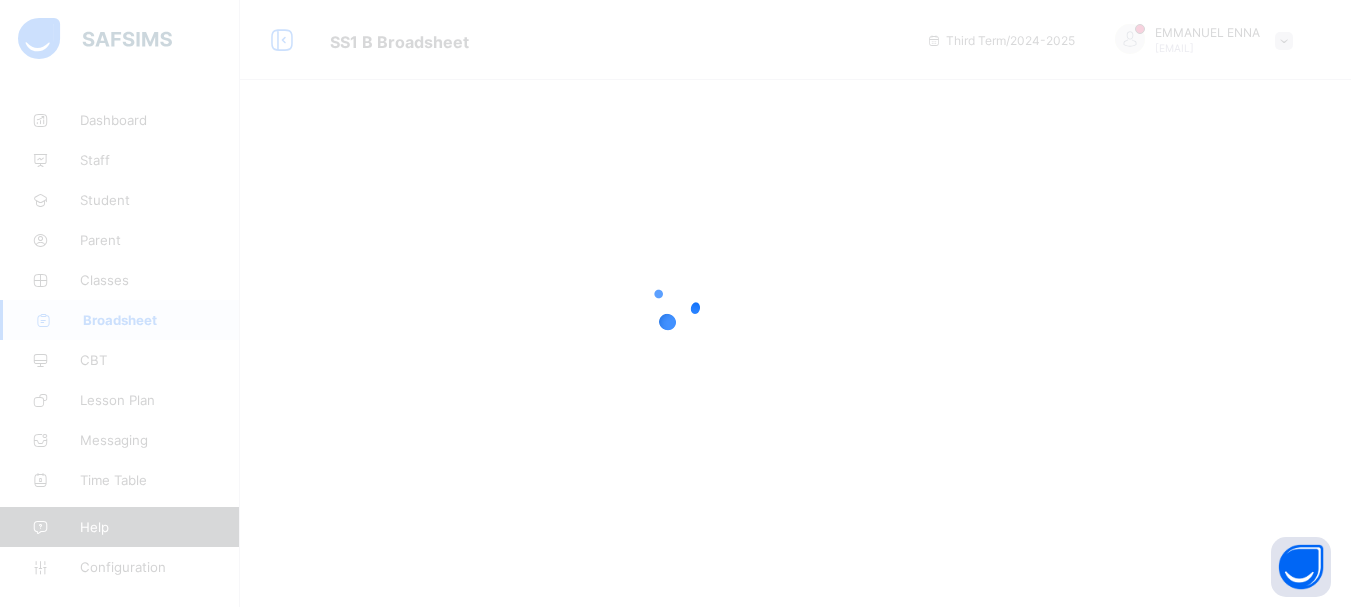 scroll, scrollTop: 0, scrollLeft: 0, axis: both 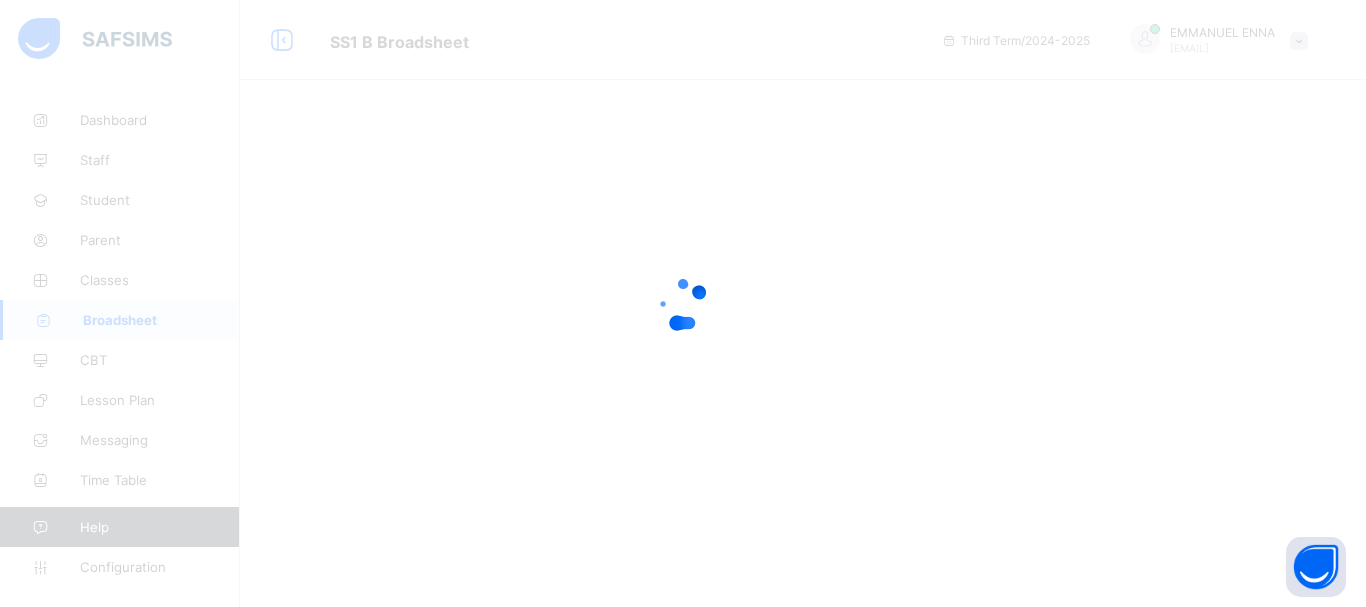 click at bounding box center [683, 303] 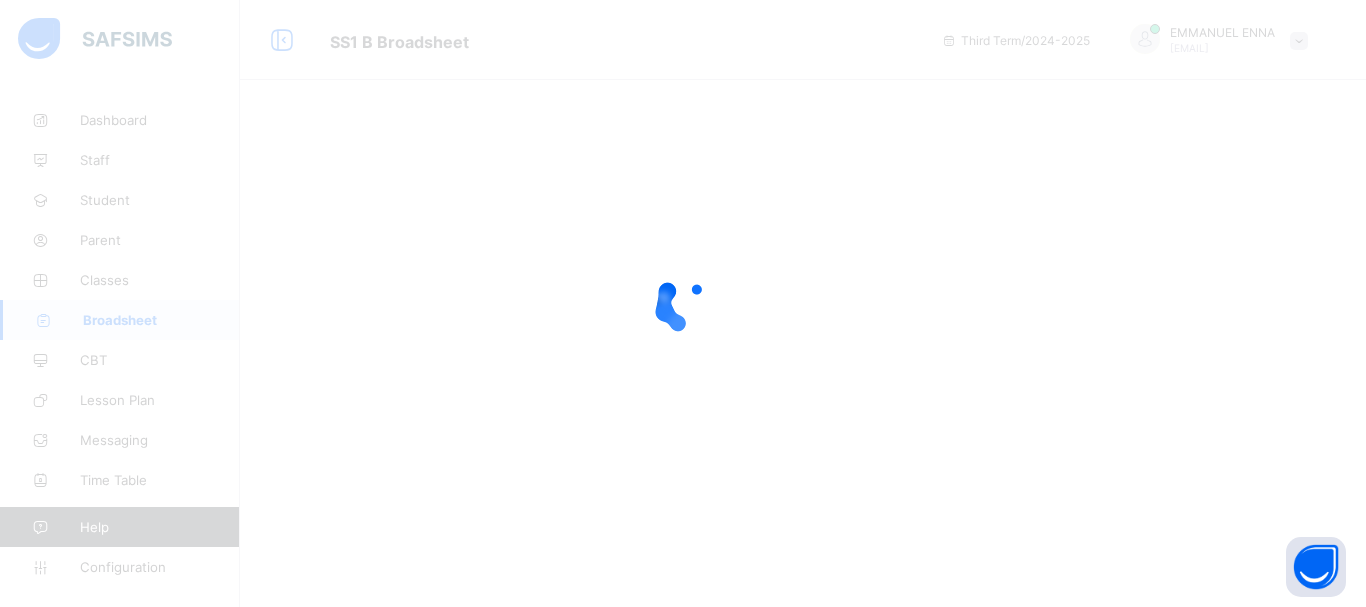 click at bounding box center [683, 303] 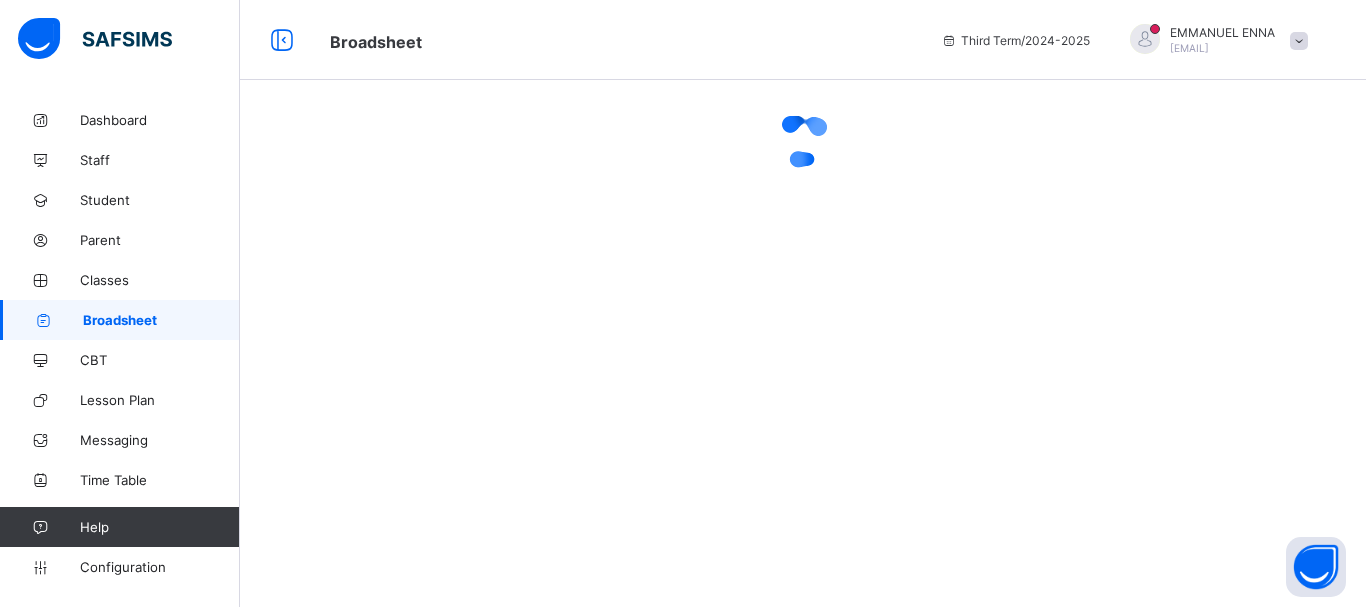 click at bounding box center (803, 303) 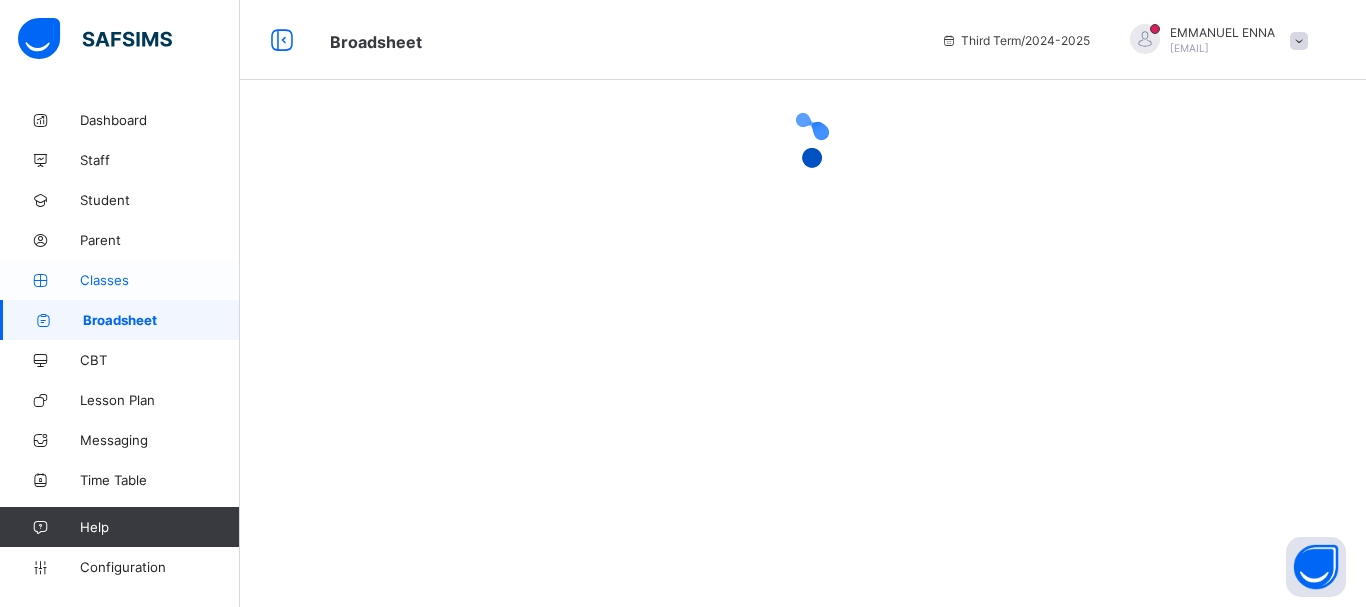 click on "Classes" at bounding box center (160, 280) 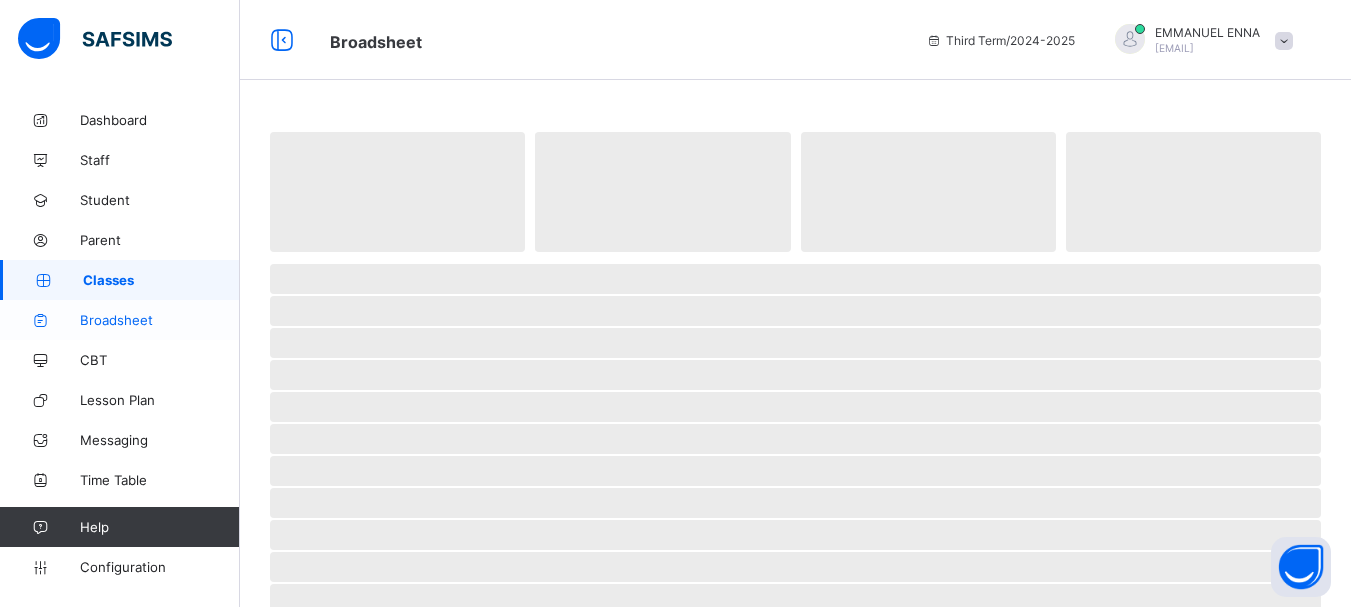 click on "Broadsheet" at bounding box center [160, 320] 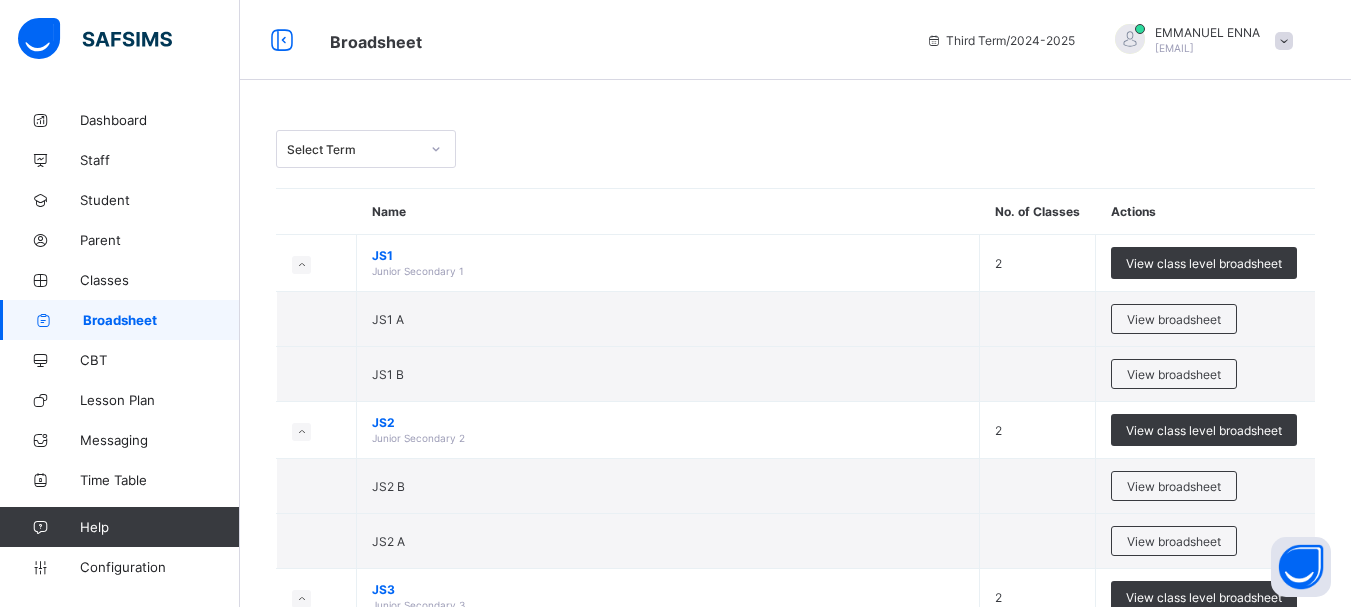 scroll, scrollTop: 531, scrollLeft: 0, axis: vertical 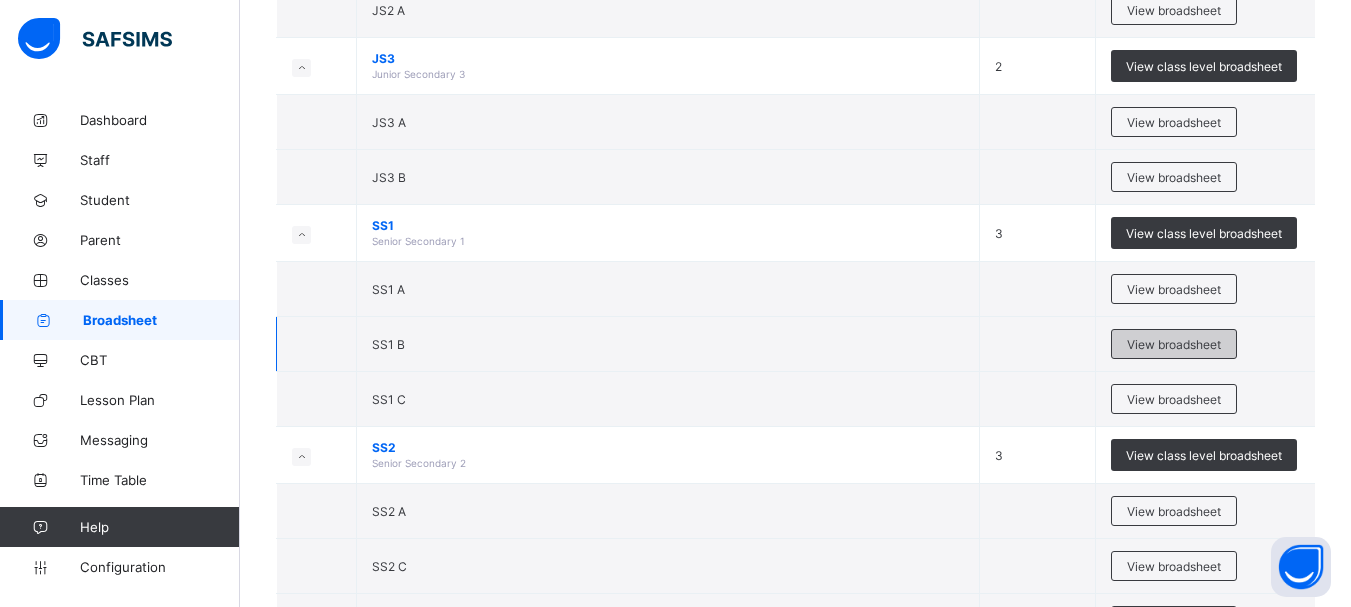 click on "View broadsheet" at bounding box center [1174, 344] 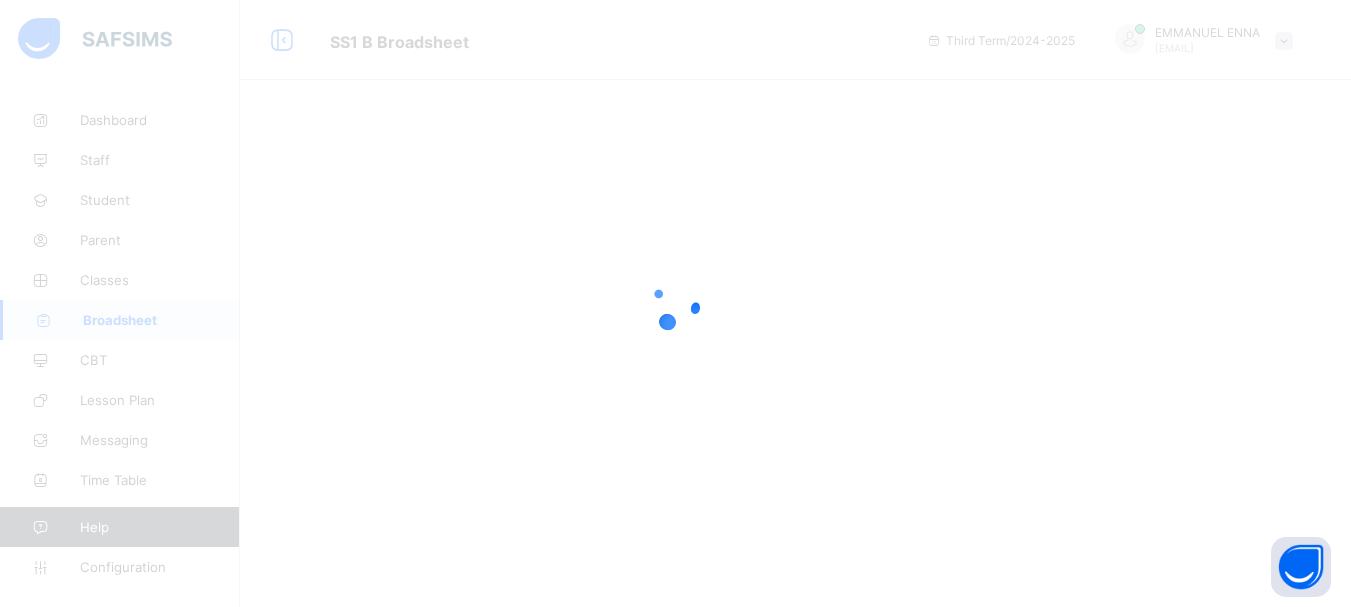 scroll, scrollTop: 0, scrollLeft: 0, axis: both 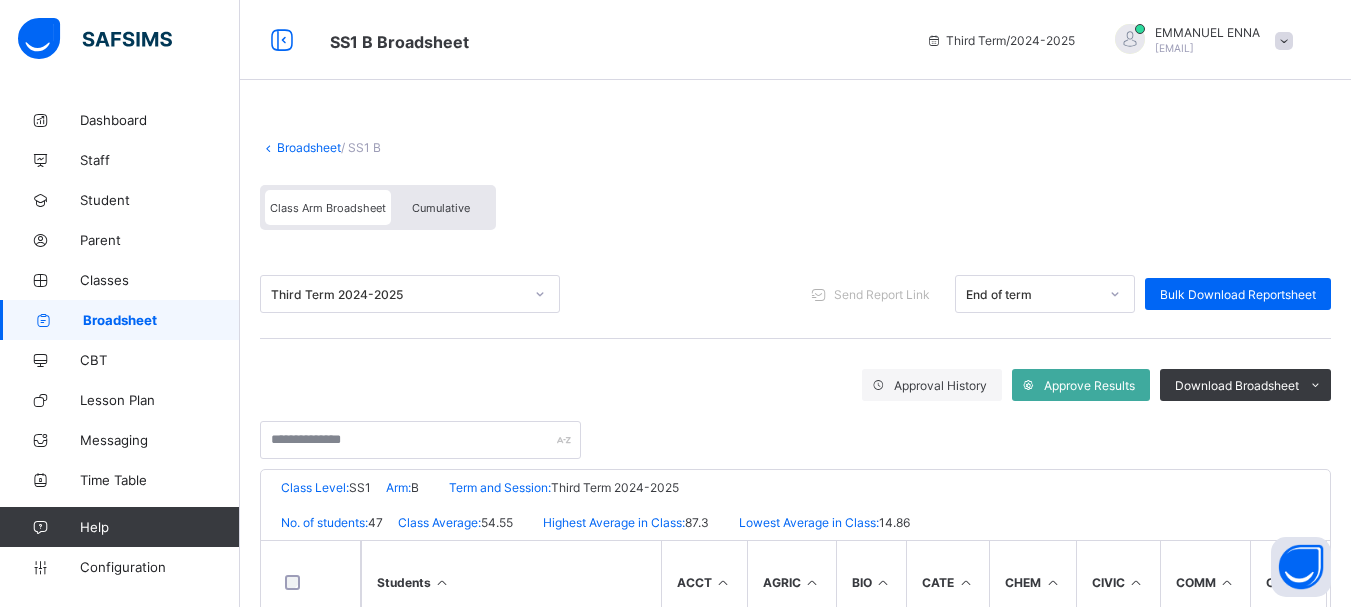 click on "Cumulative" at bounding box center [441, 207] 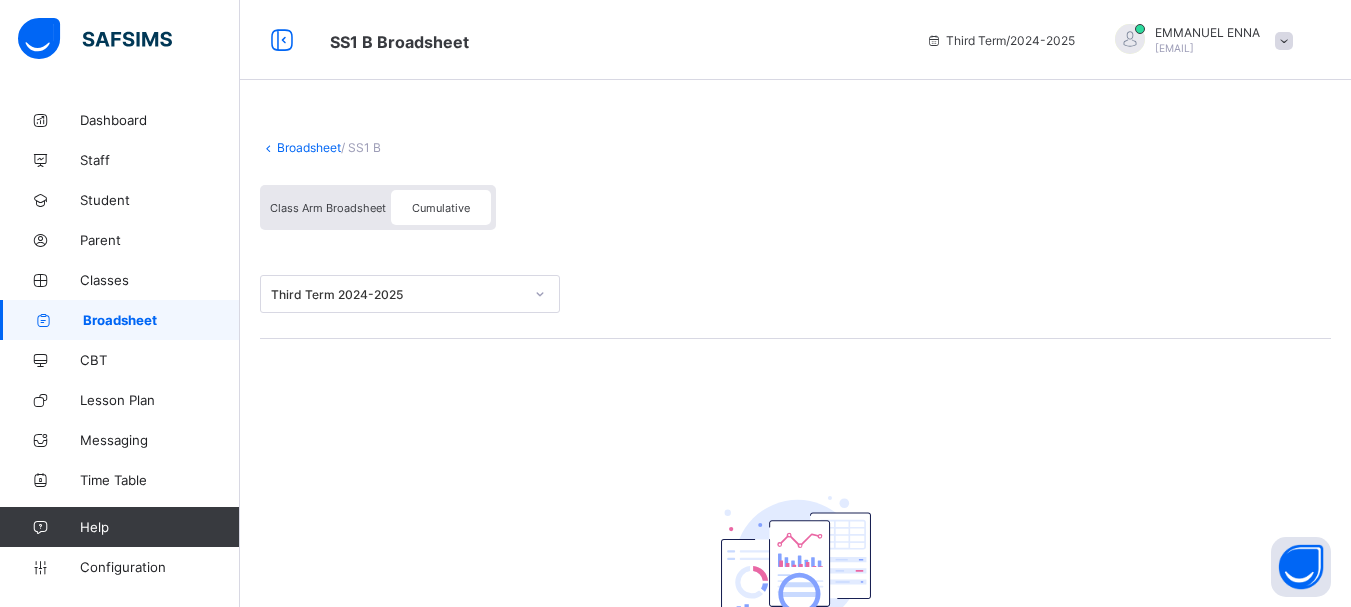 click on "Class Arm Broadsheet" at bounding box center [328, 208] 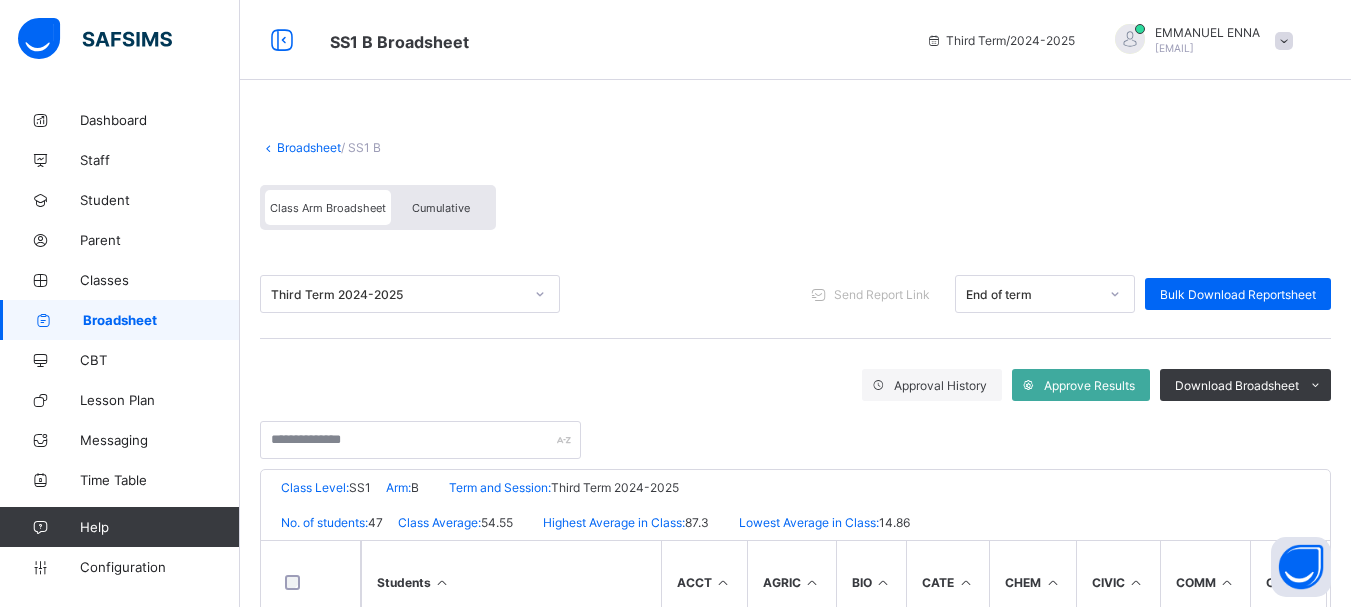 click on "Cumulative" at bounding box center (441, 208) 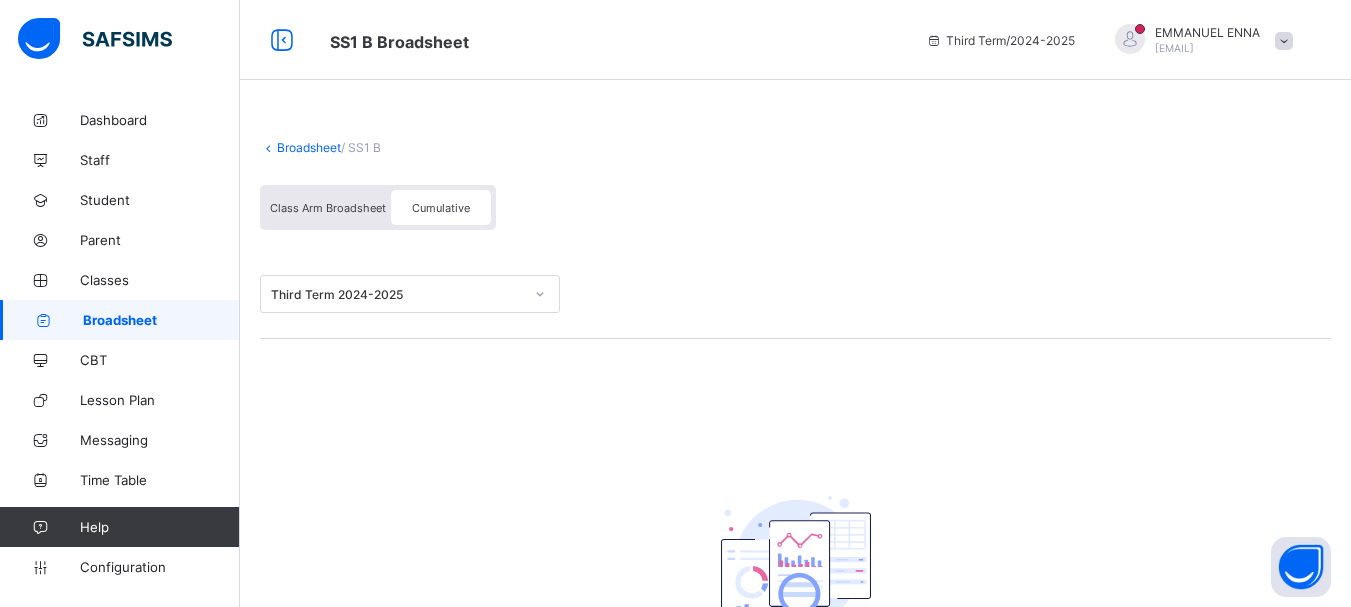 click on "Class Arm Broadsheet" at bounding box center (328, 208) 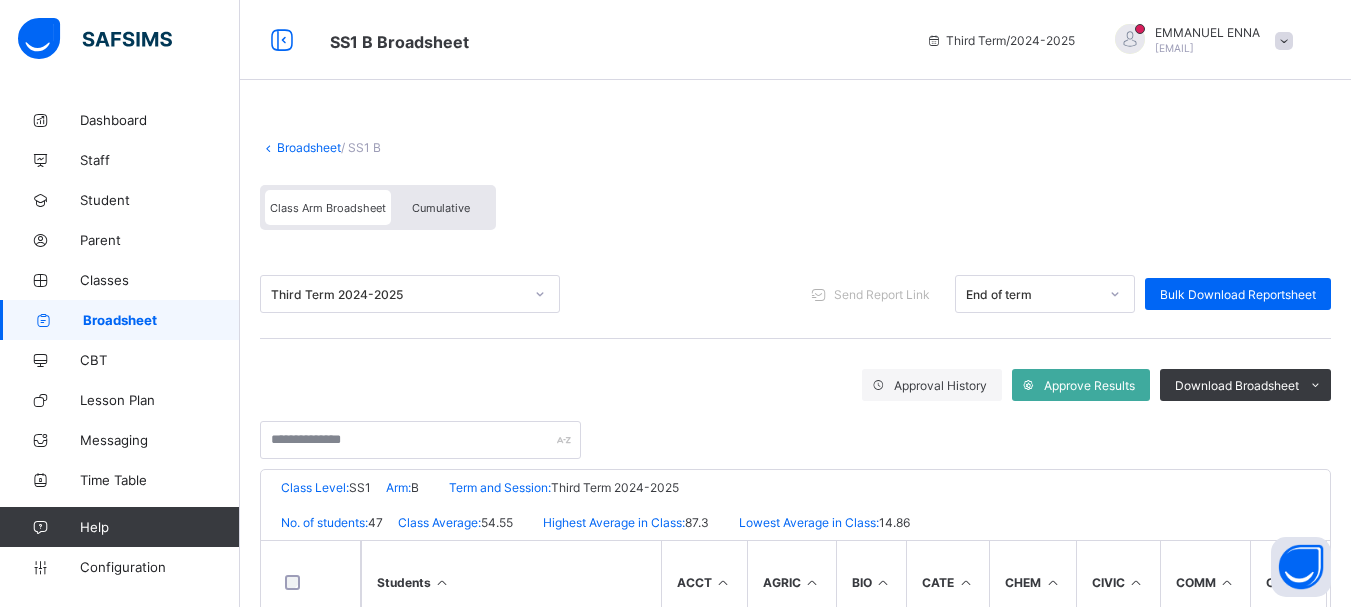 click on "Cumulative" at bounding box center [441, 207] 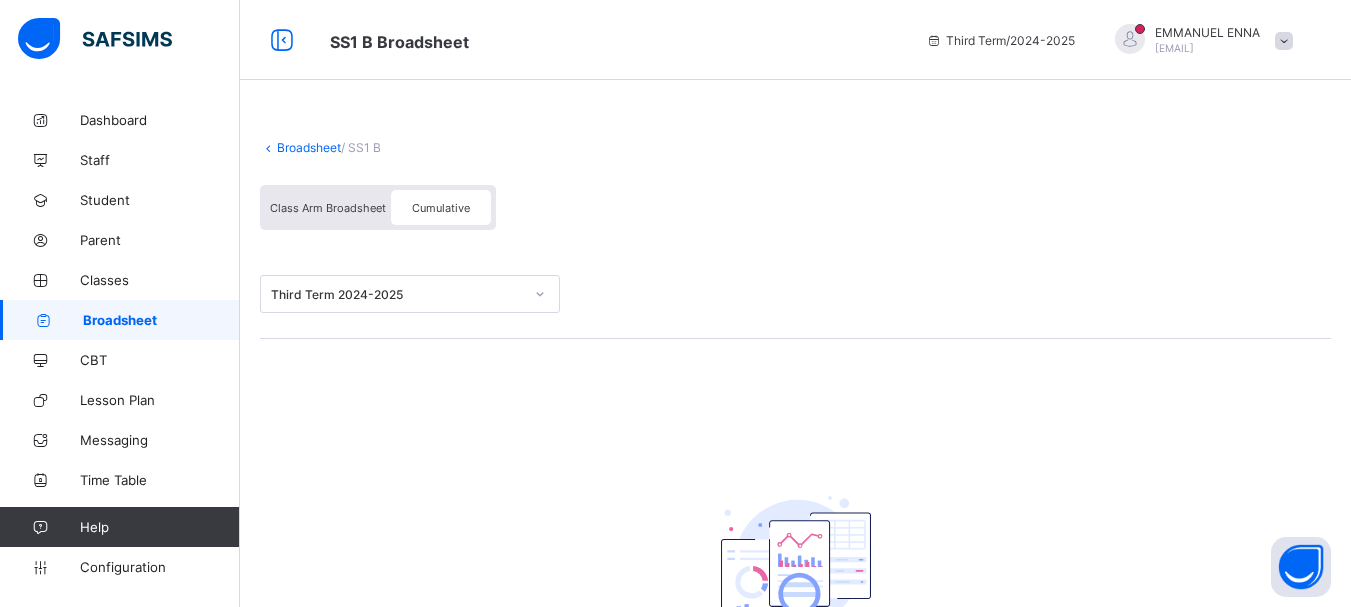 click on "Cumulative" at bounding box center [441, 208] 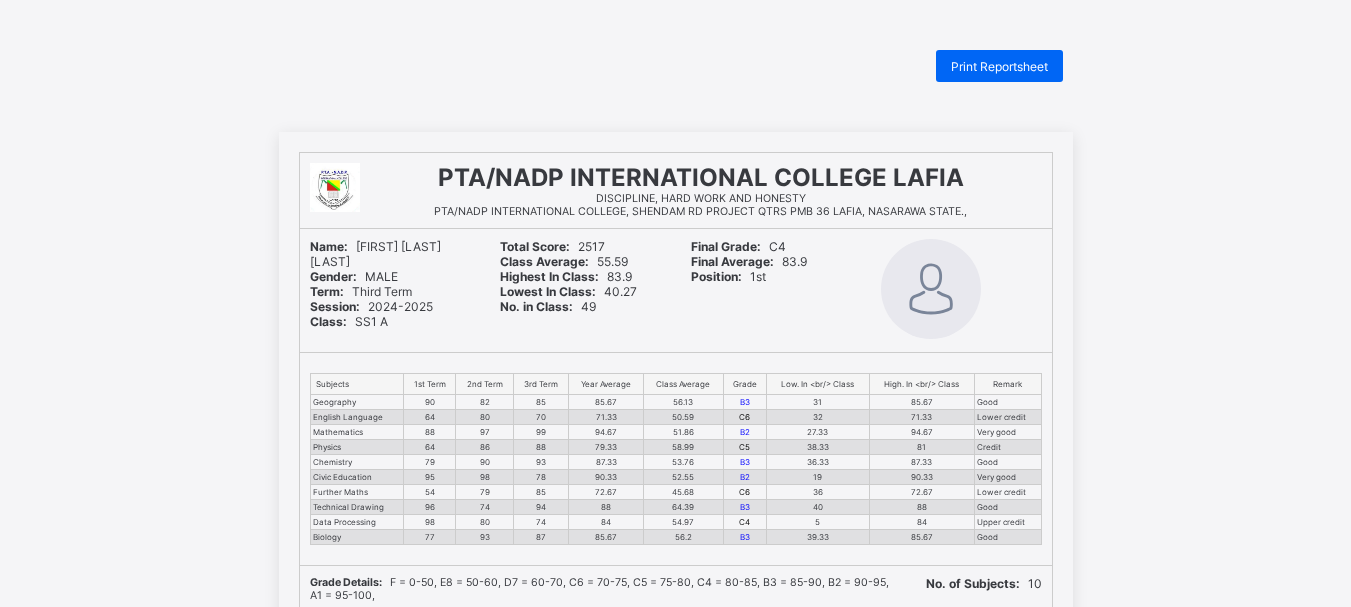 scroll, scrollTop: 0, scrollLeft: 0, axis: both 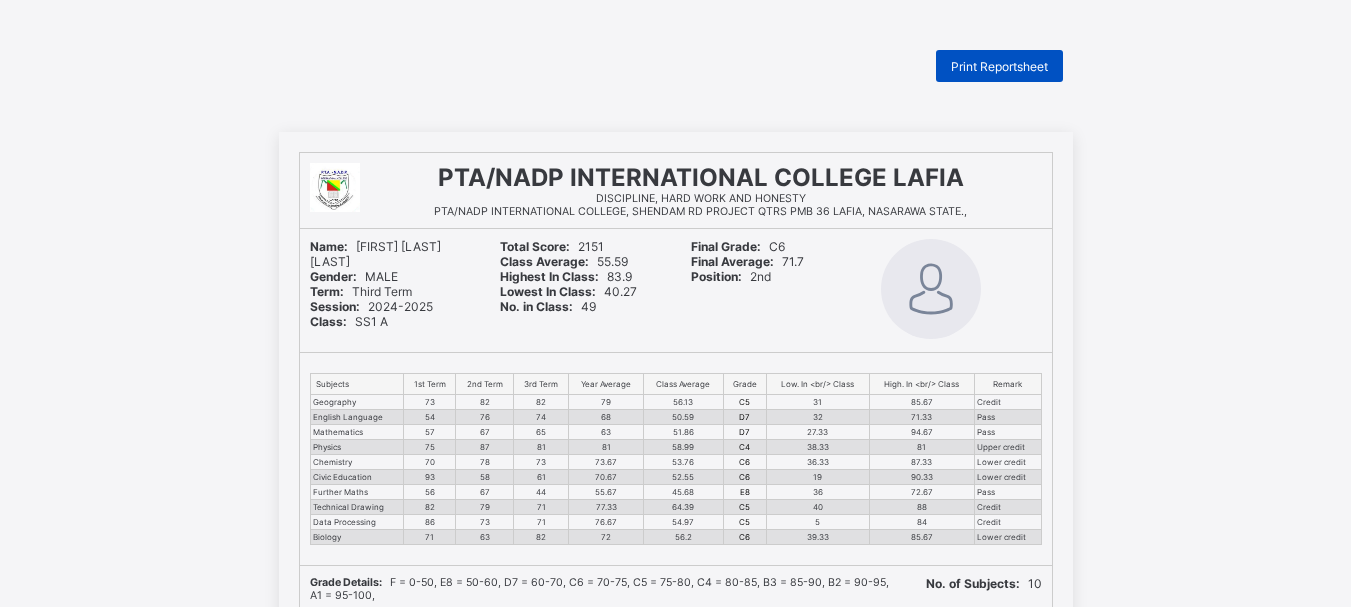 click on "Print Reportsheet" at bounding box center [999, 66] 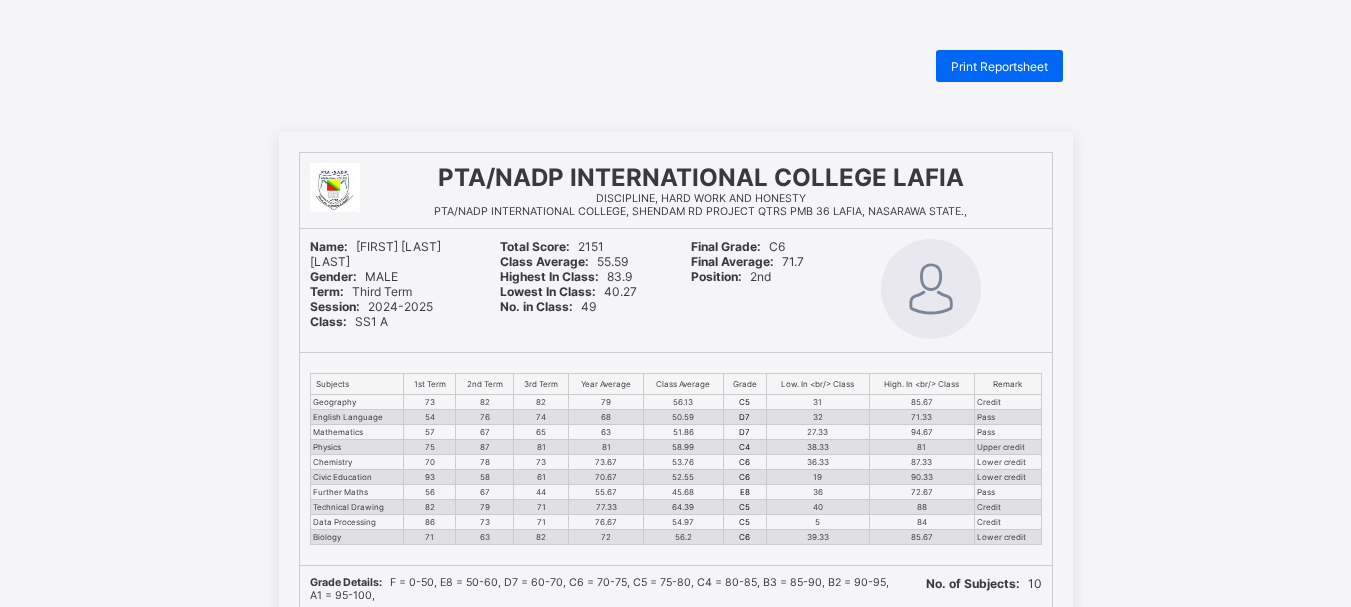 scroll, scrollTop: 531, scrollLeft: 0, axis: vertical 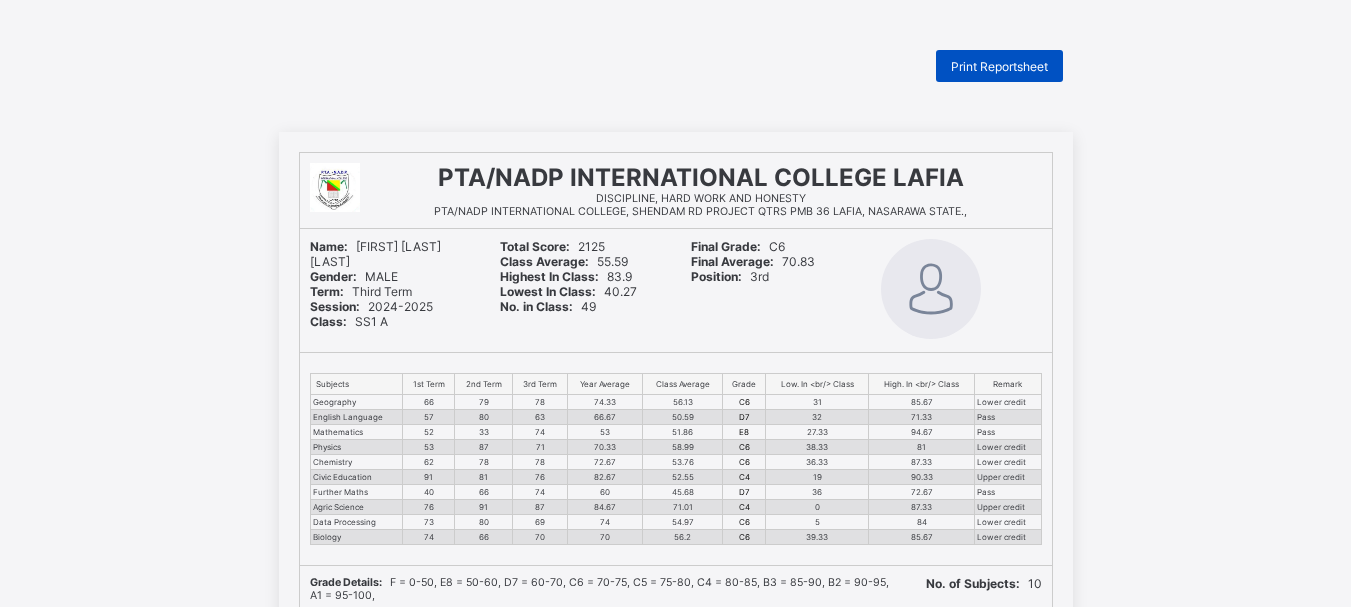 click on "Print Reportsheet" at bounding box center (999, 66) 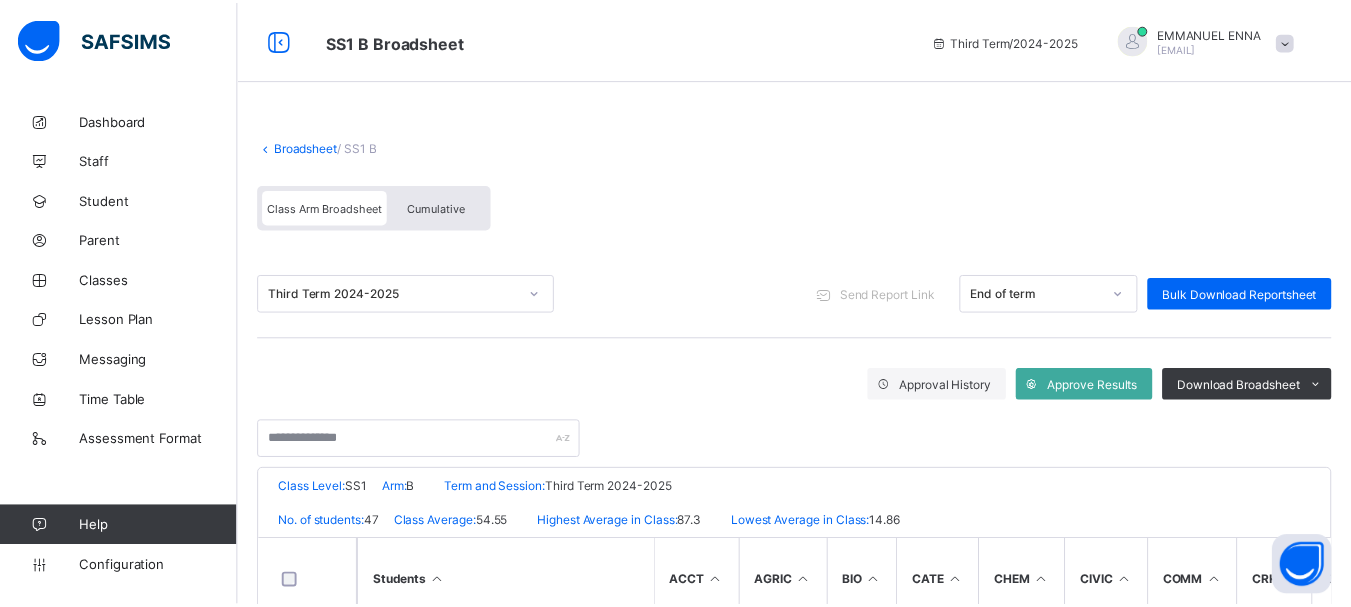 scroll, scrollTop: 0, scrollLeft: 0, axis: both 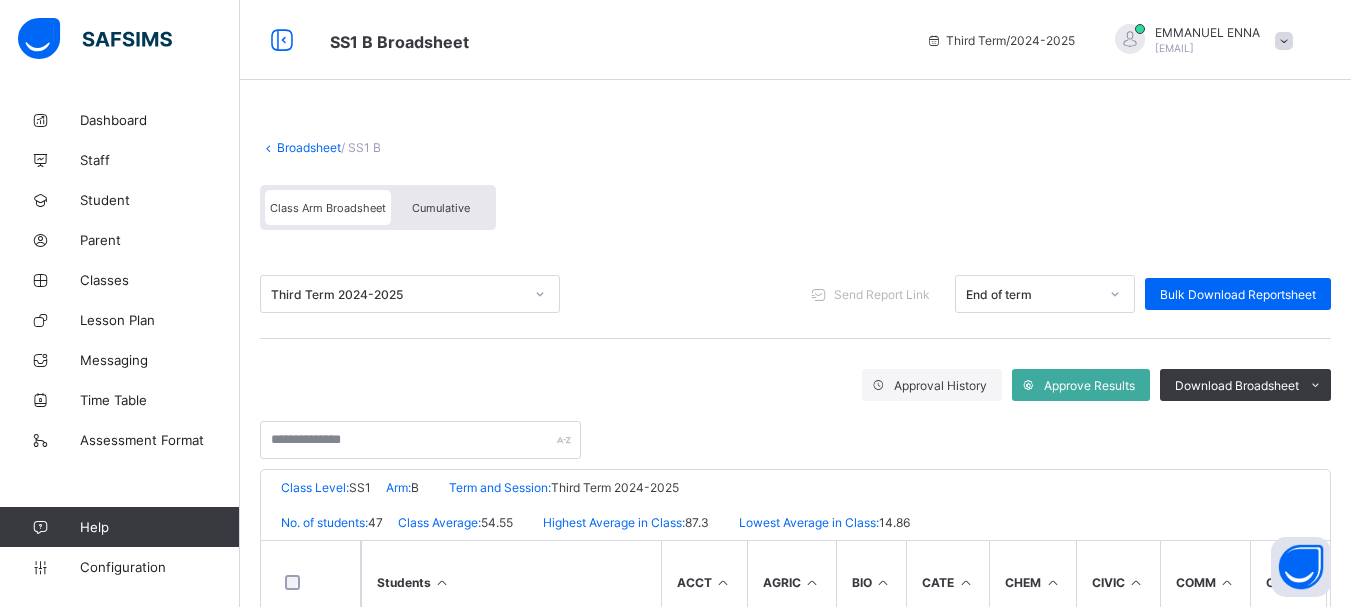 click on "Broadsheet" at bounding box center [309, 147] 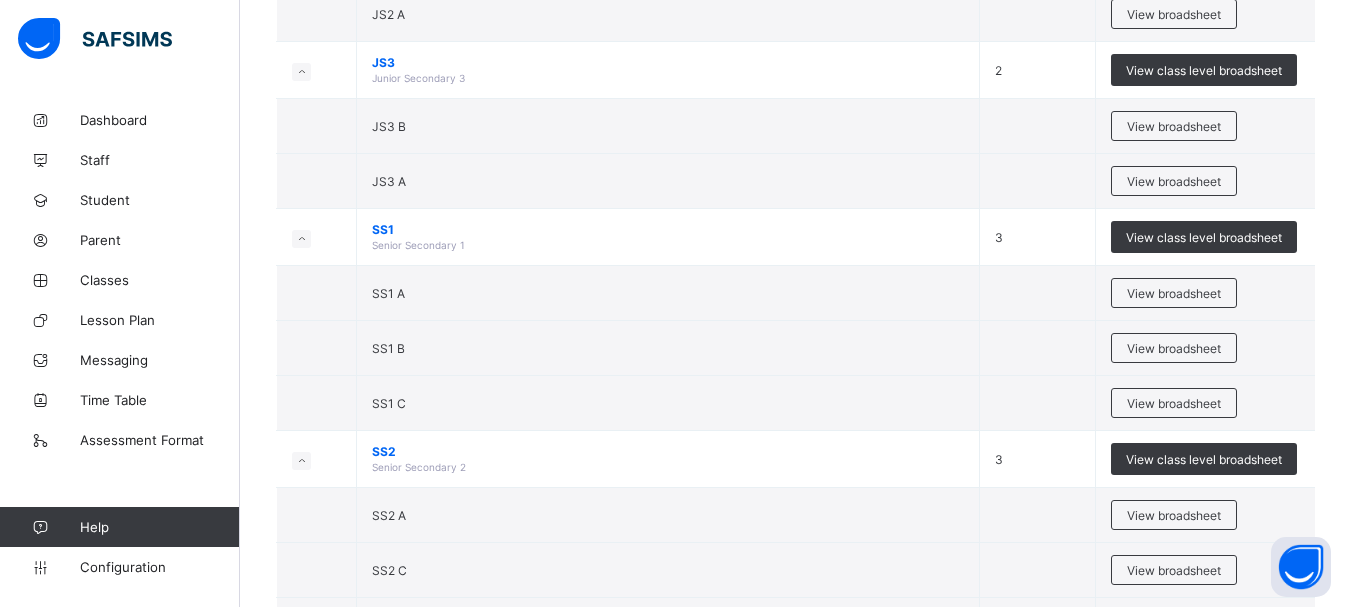 scroll, scrollTop: 557, scrollLeft: 0, axis: vertical 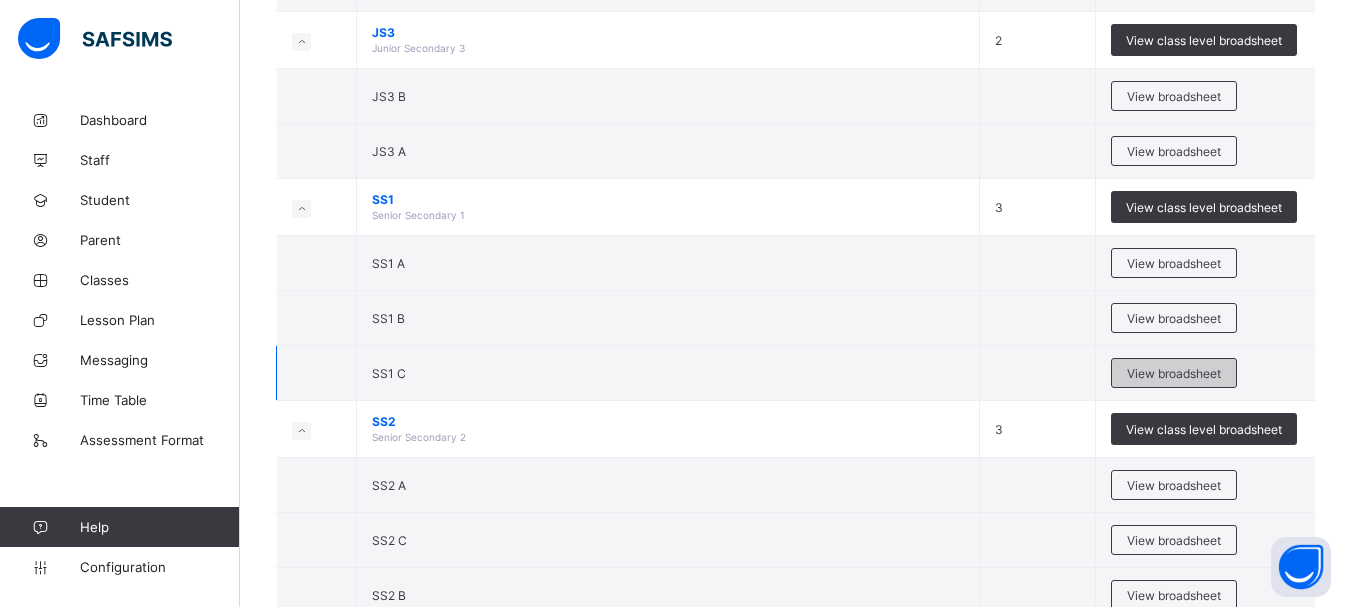 click on "View broadsheet" at bounding box center [1174, 373] 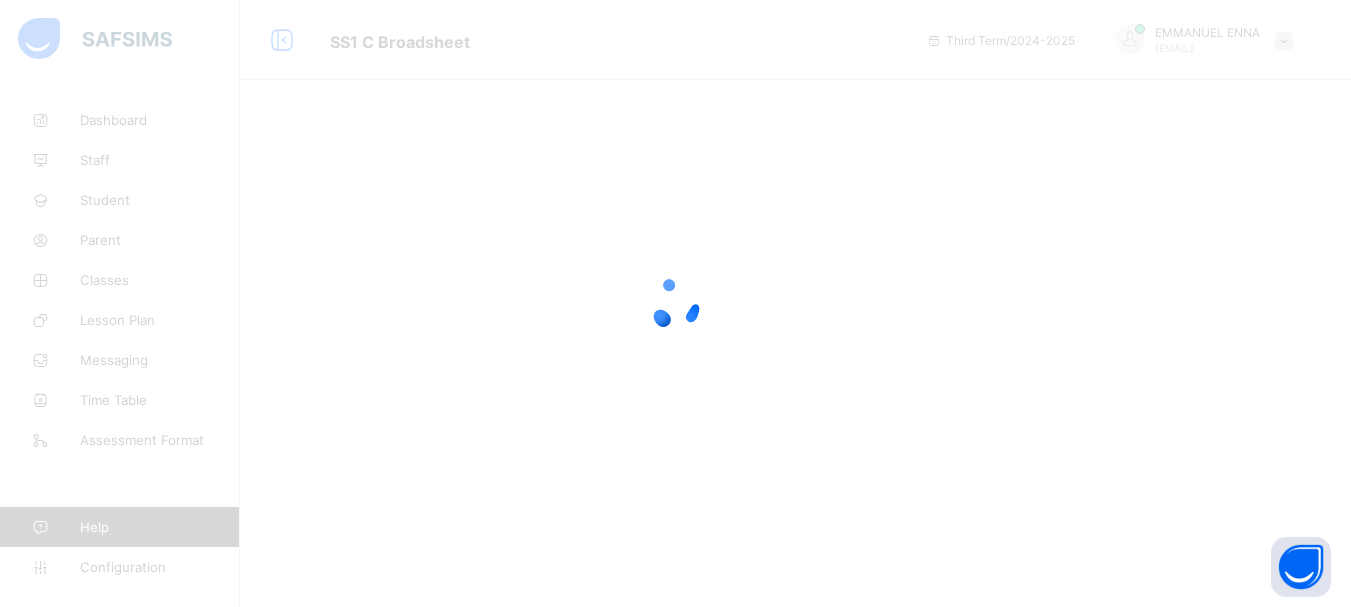 scroll, scrollTop: 0, scrollLeft: 0, axis: both 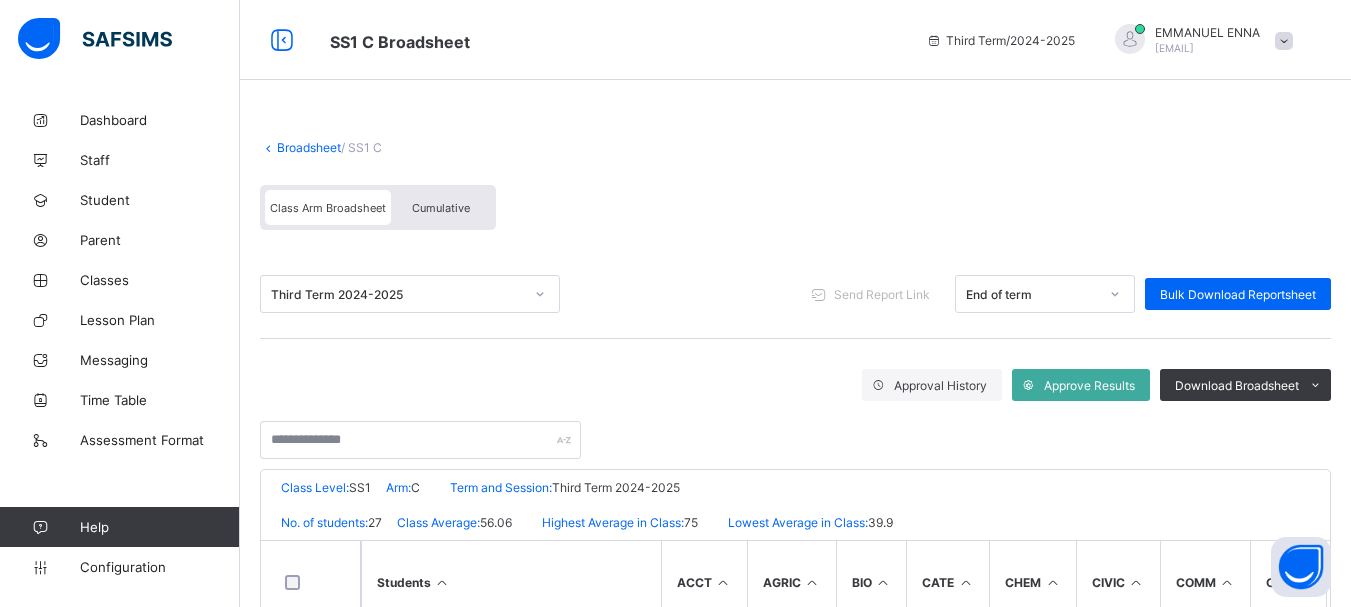 click on "Cumulative" at bounding box center (441, 207) 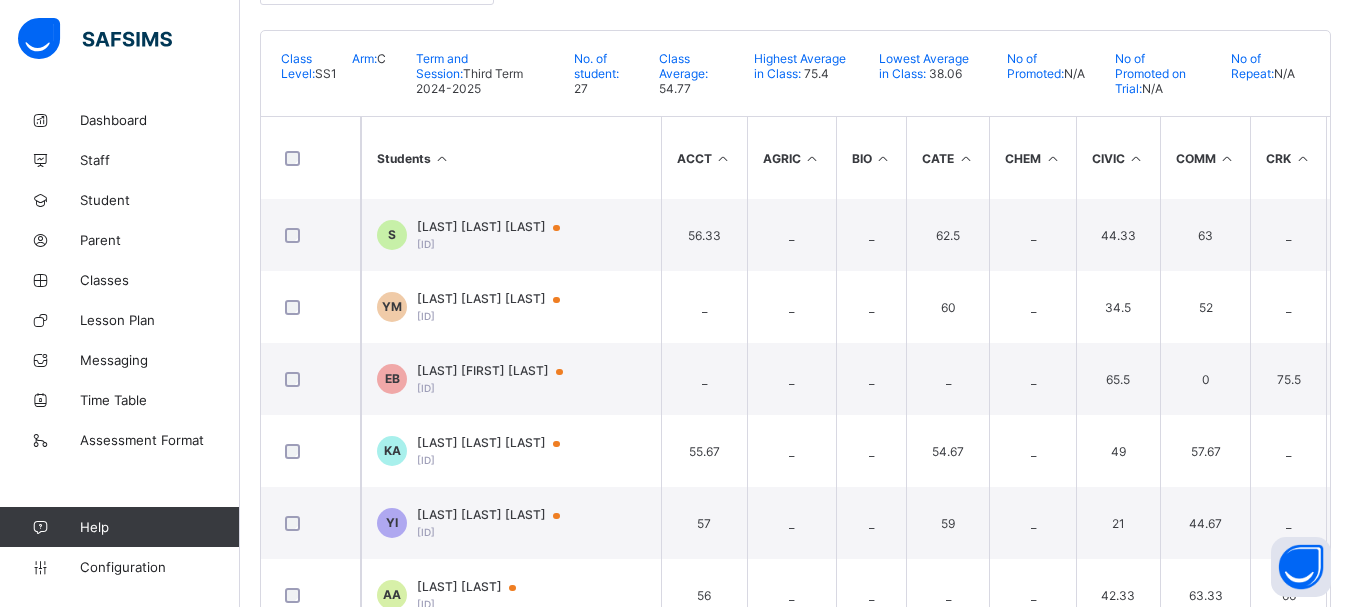 scroll, scrollTop: 457, scrollLeft: 0, axis: vertical 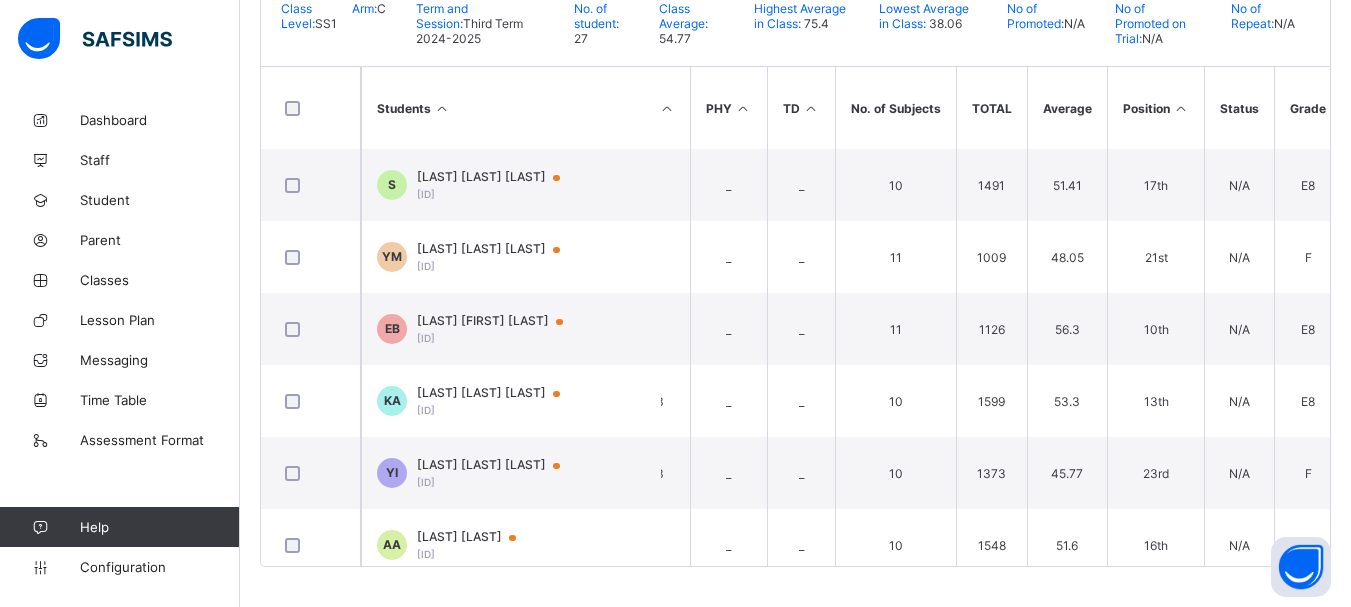 click at bounding box center [1181, 108] 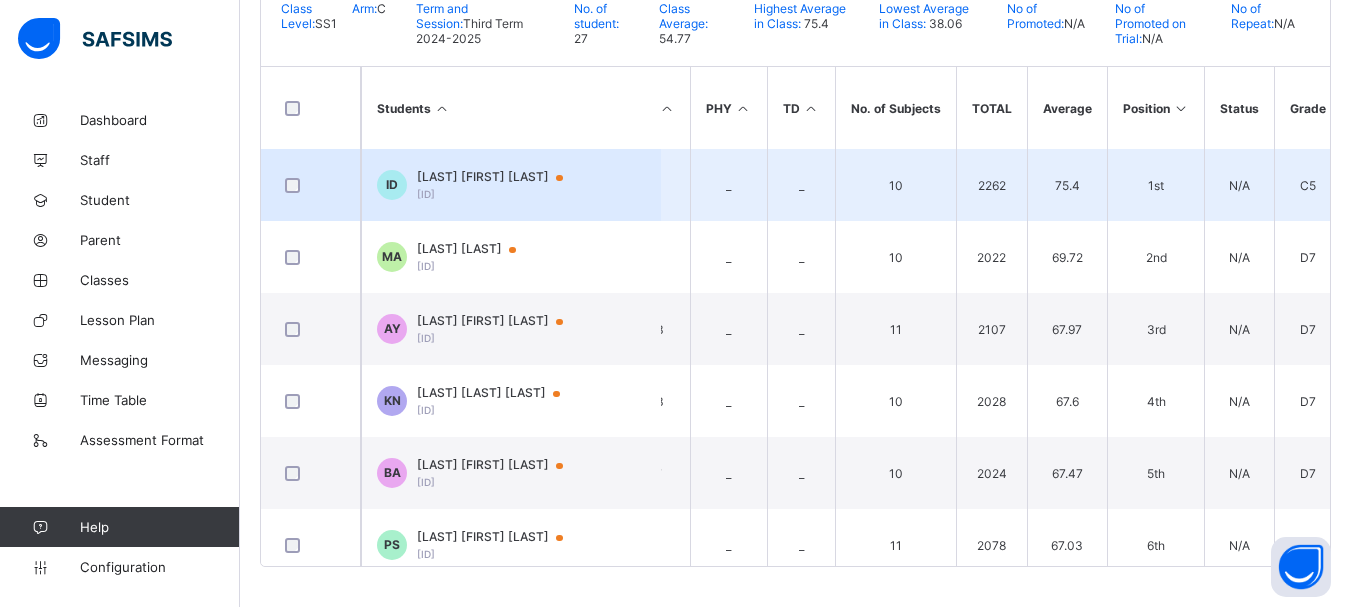 click on "IGWE EBUBE DIVINE" at bounding box center [499, 177] 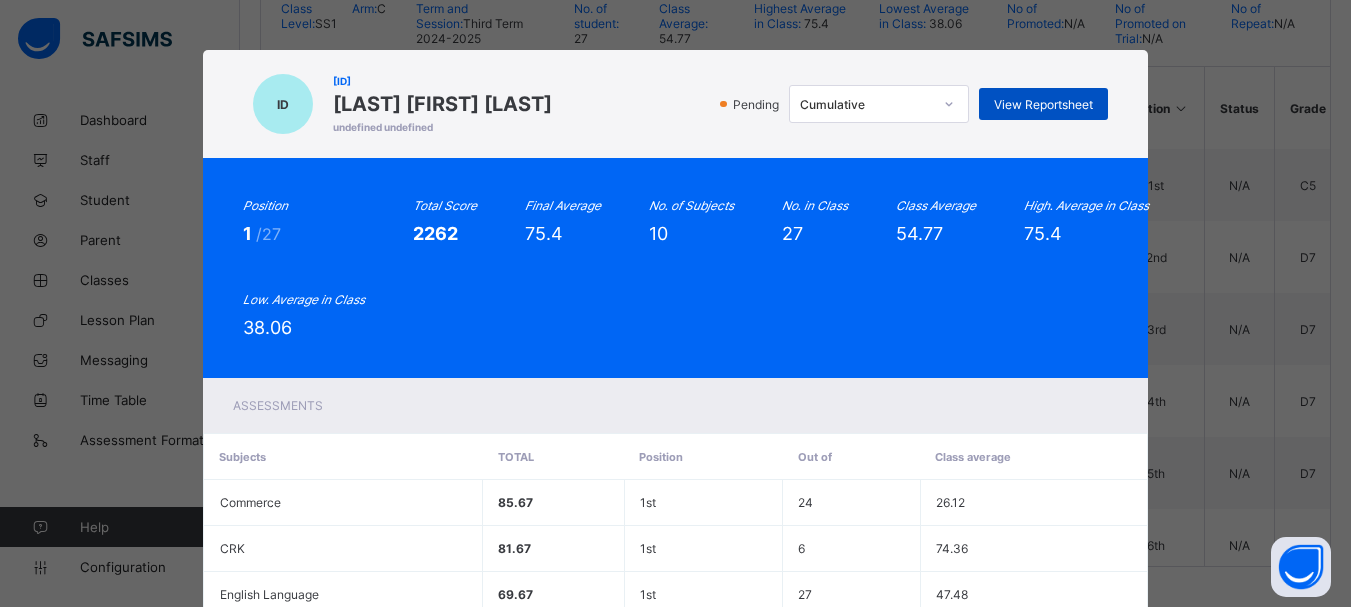 click on "View Reportsheet" at bounding box center [1043, 104] 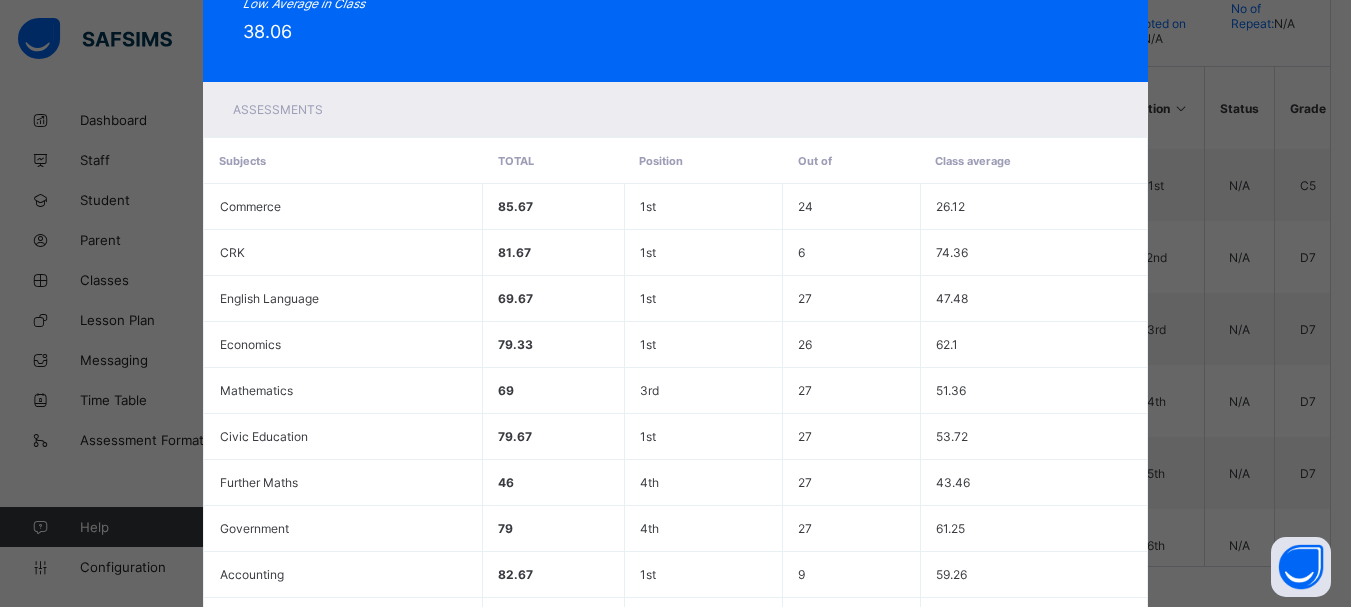 scroll, scrollTop: 379, scrollLeft: 0, axis: vertical 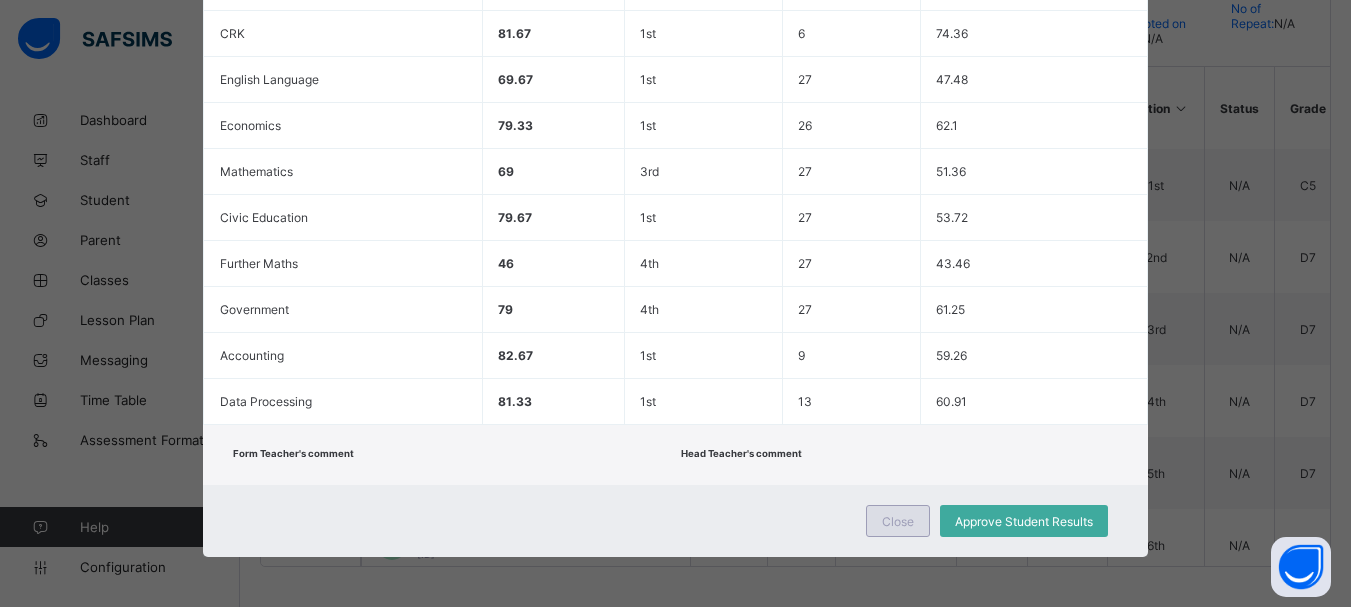 click on "Close" at bounding box center (898, 521) 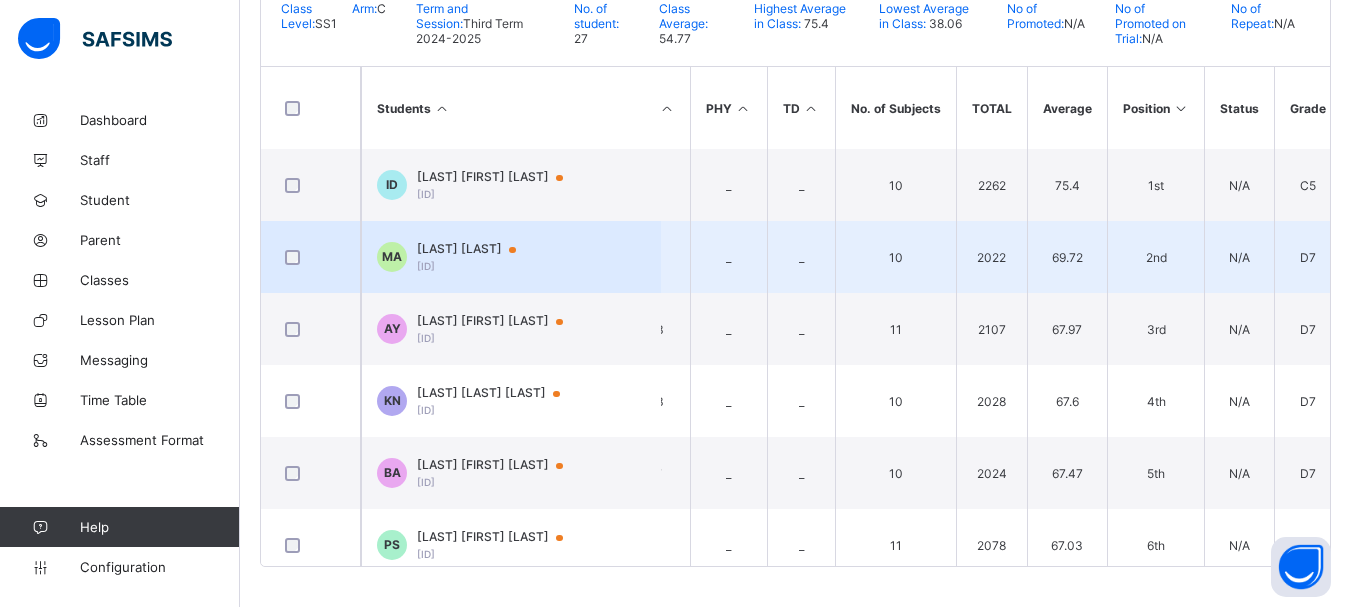 click on "MUHAMMED  ALIYU" at bounding box center (476, 249) 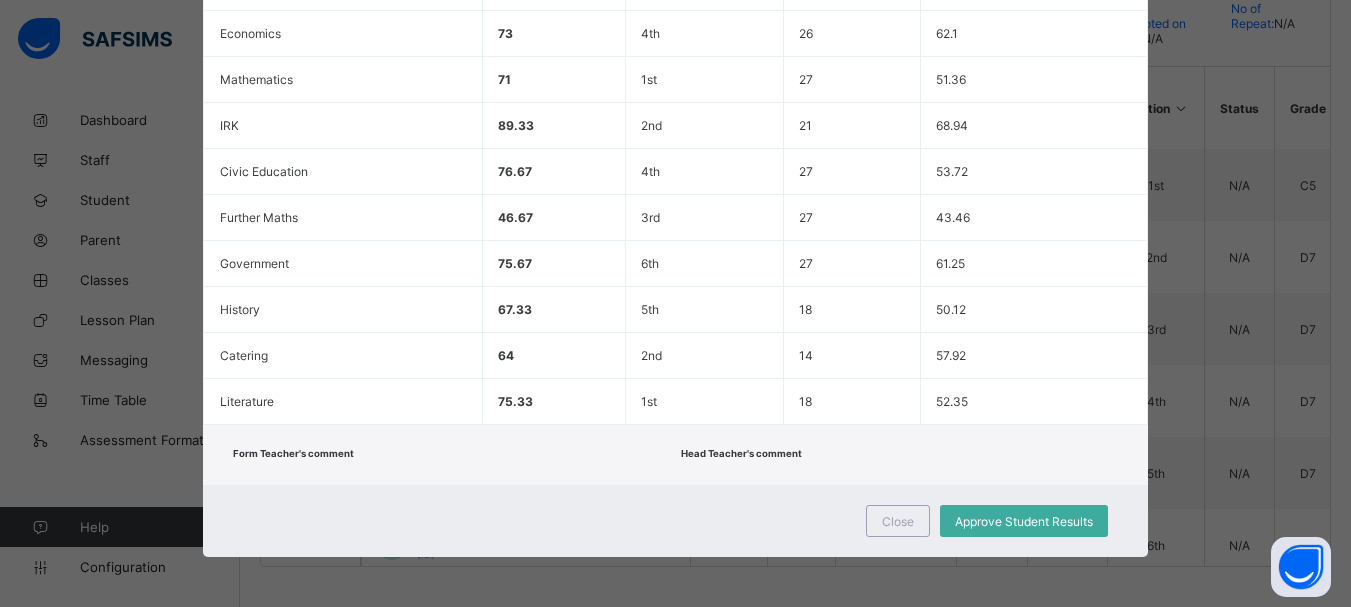 scroll, scrollTop: 0, scrollLeft: 0, axis: both 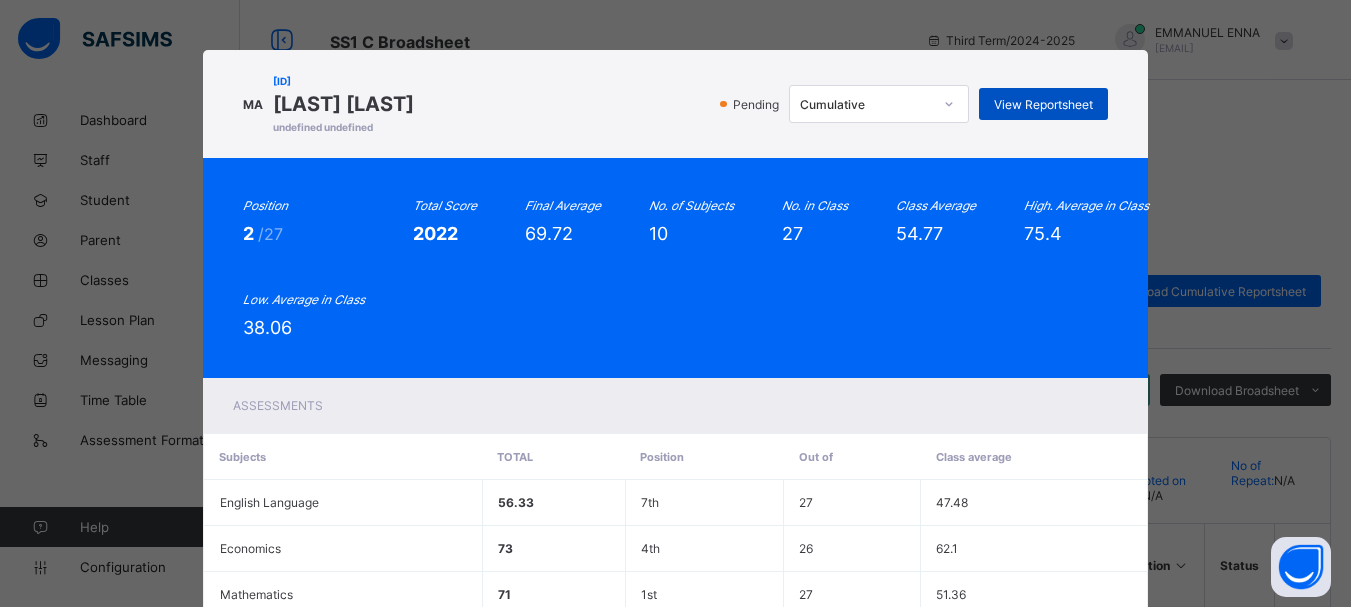 click on "View Reportsheet" at bounding box center (1043, 104) 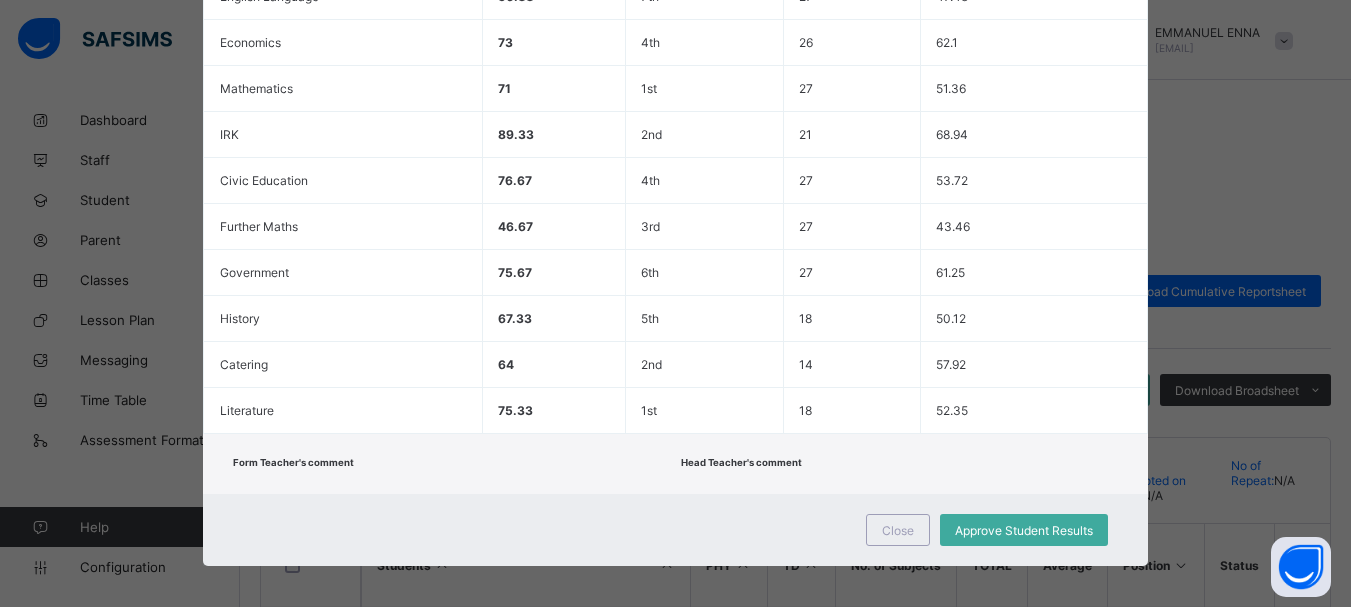 scroll, scrollTop: 515, scrollLeft: 0, axis: vertical 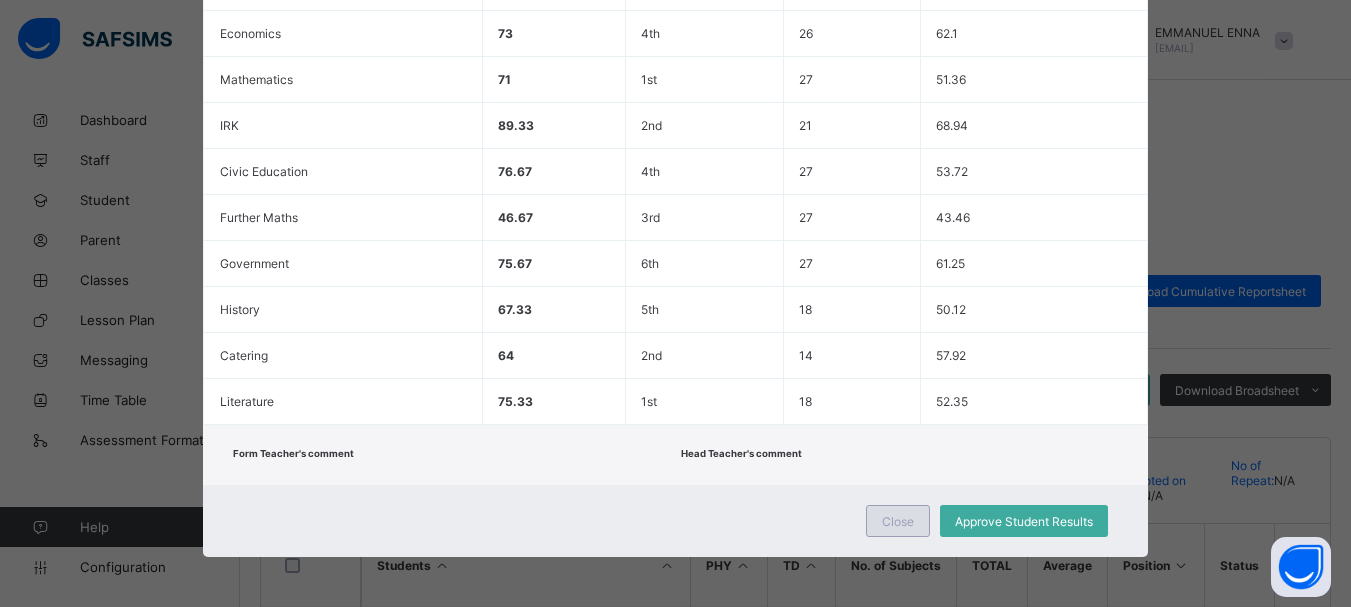 click on "Close" at bounding box center (898, 521) 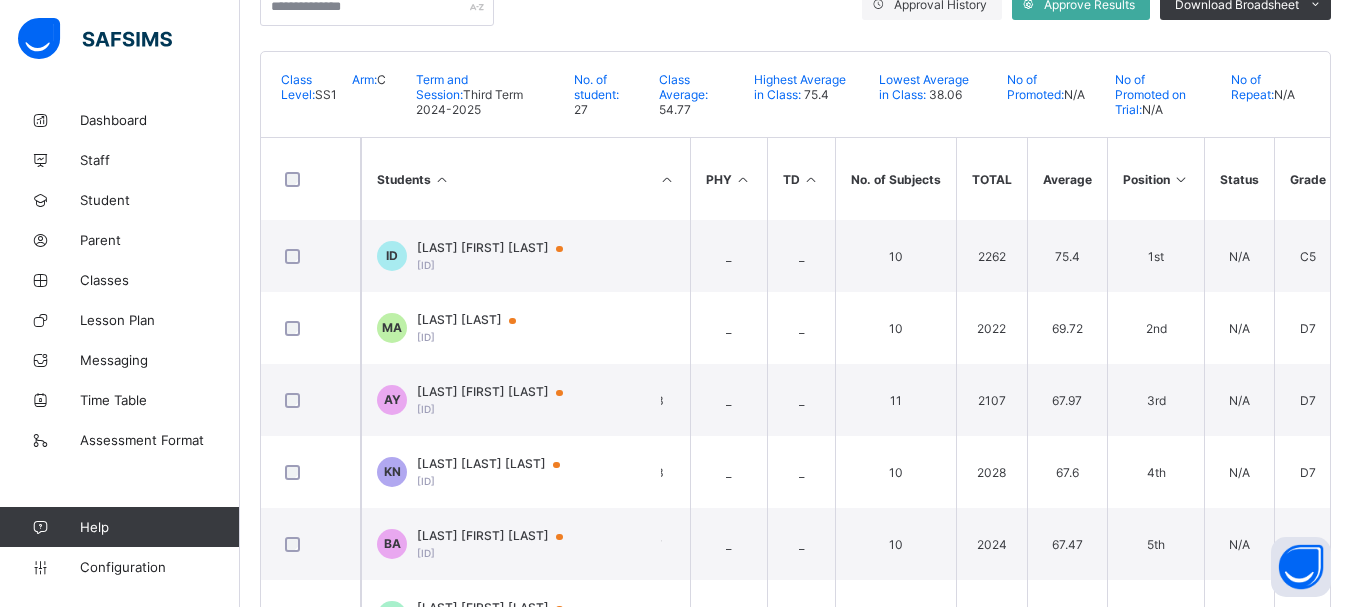 scroll, scrollTop: 388, scrollLeft: 0, axis: vertical 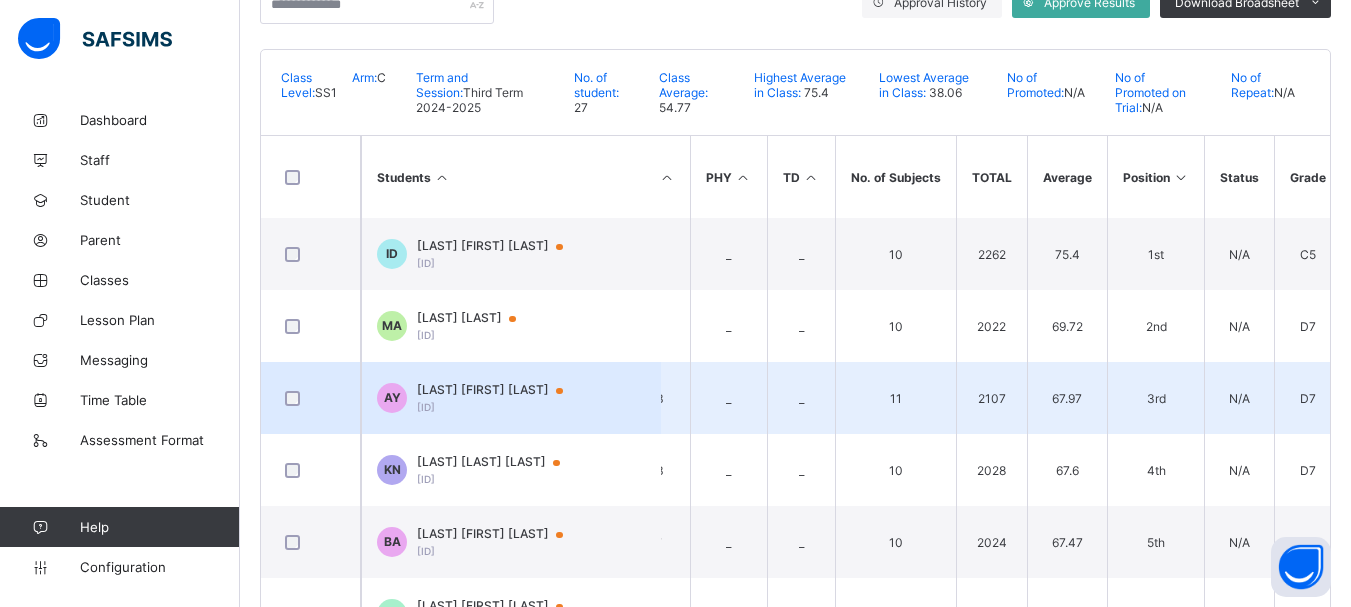 click on "AISHA APESHI YUSUF" at bounding box center [499, 390] 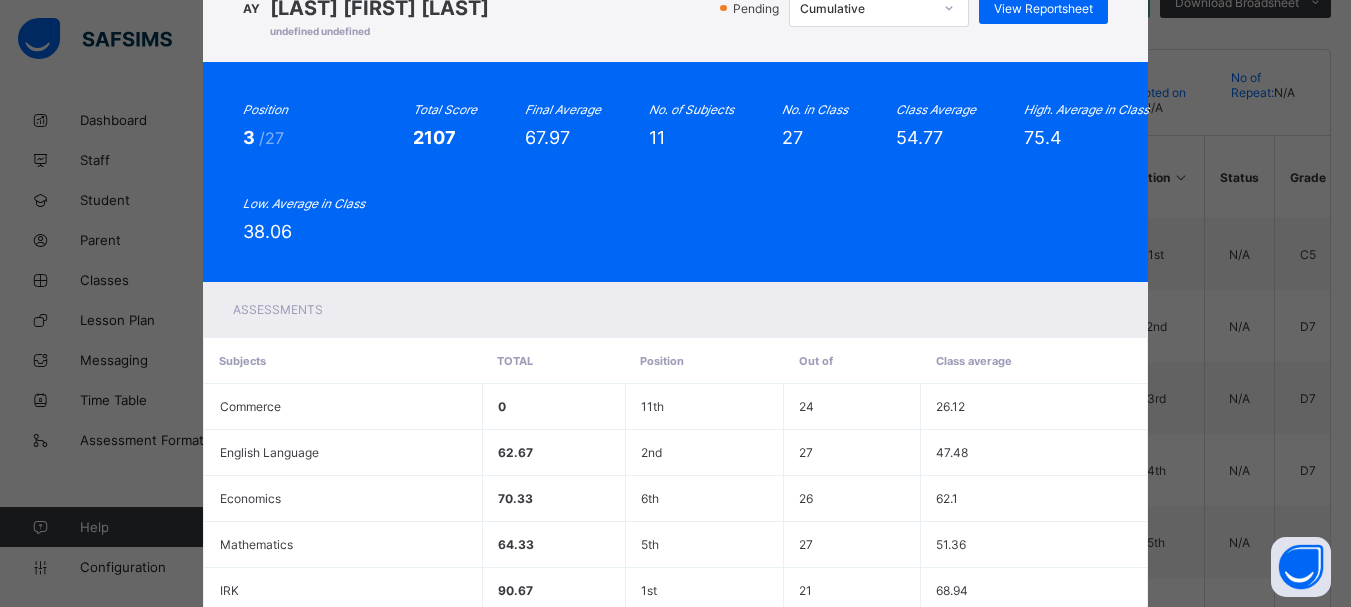 scroll, scrollTop: 0, scrollLeft: 0, axis: both 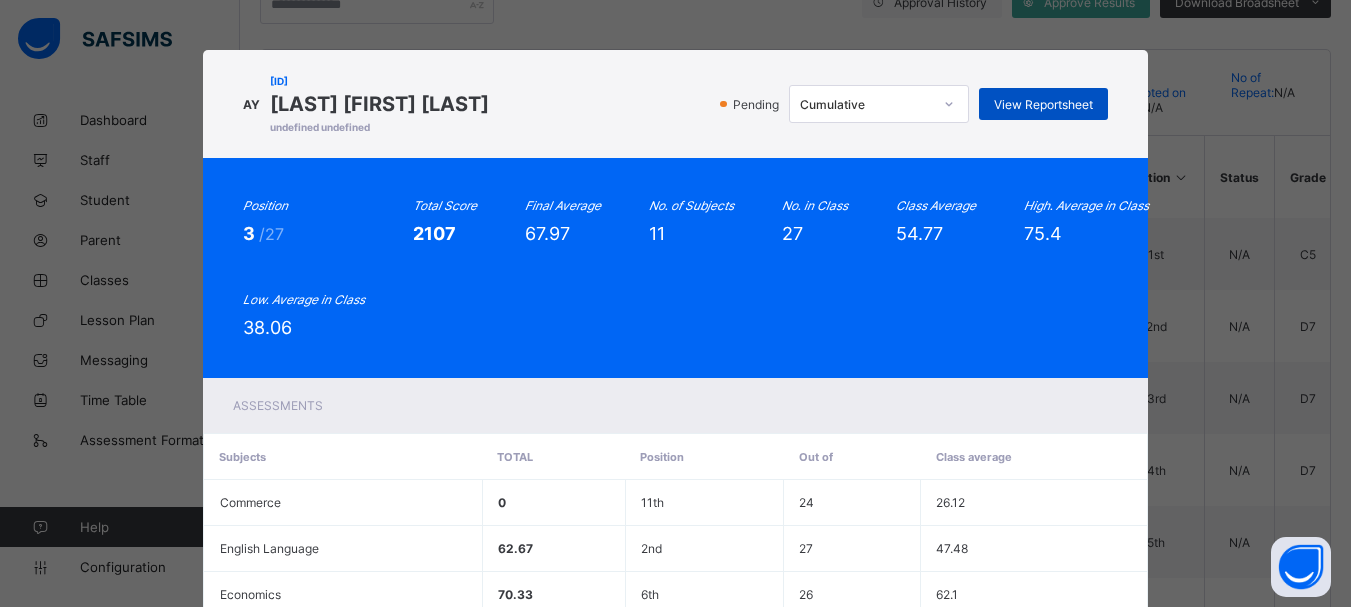 click on "View Reportsheet" at bounding box center [1043, 104] 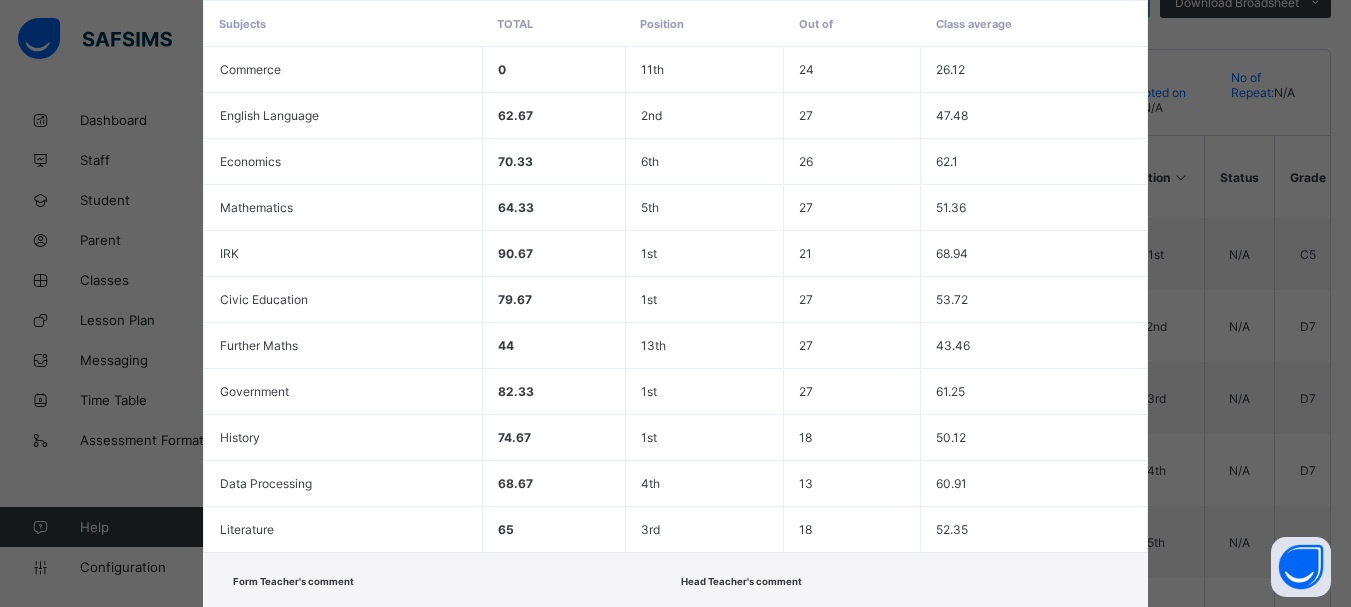 scroll, scrollTop: 561, scrollLeft: 0, axis: vertical 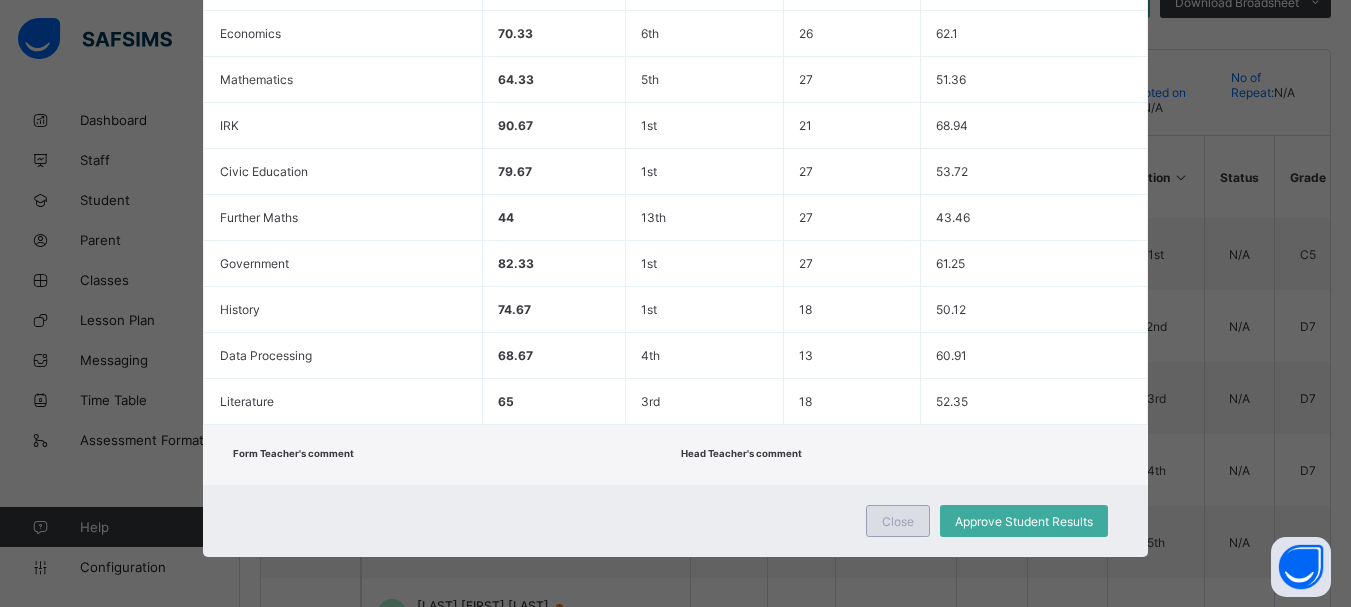 click on "Close" at bounding box center (898, 521) 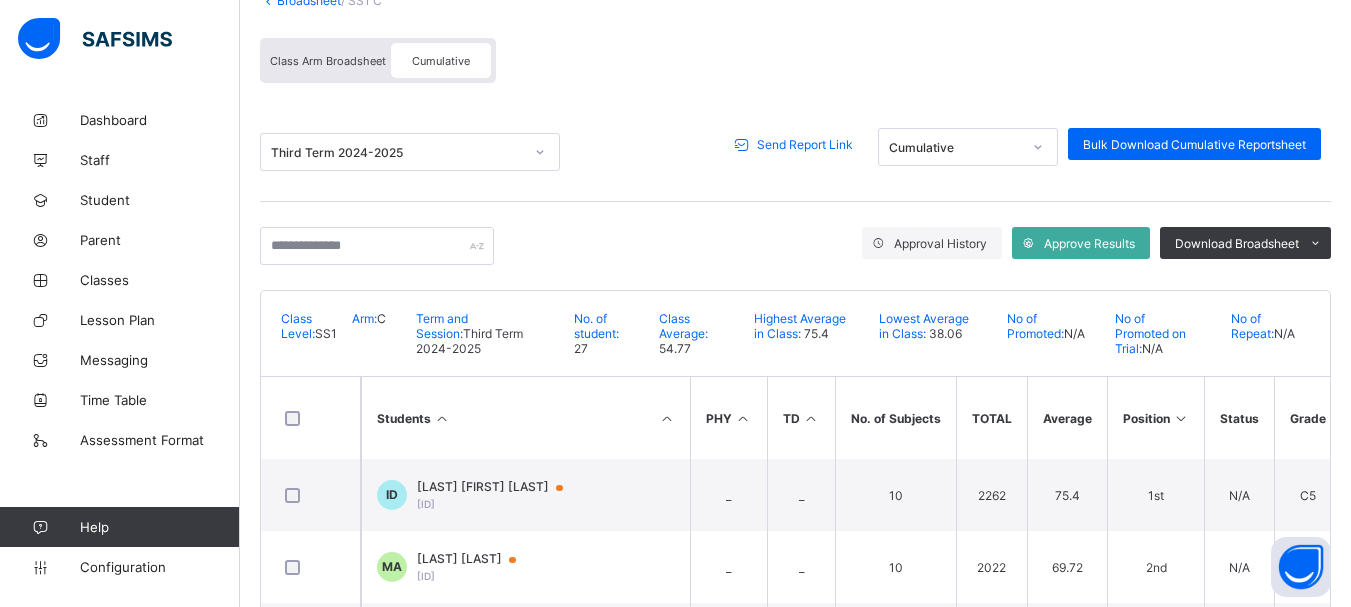 scroll, scrollTop: 82, scrollLeft: 0, axis: vertical 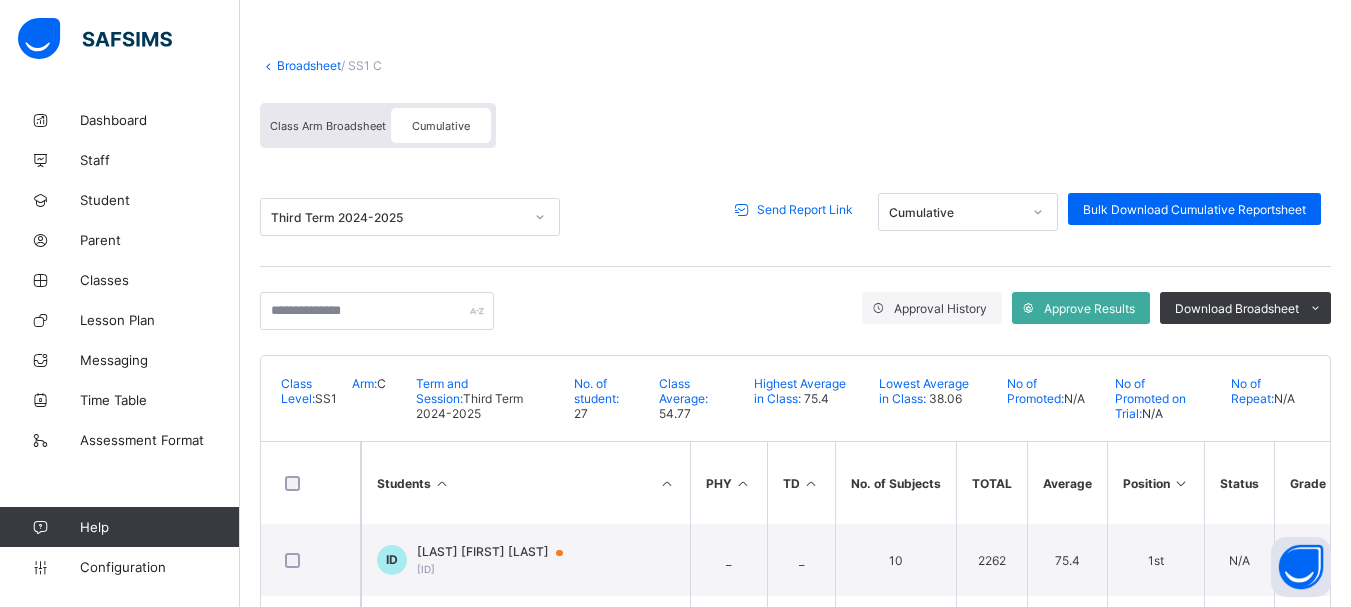 click on "Broadsheet" at bounding box center (309, 65) 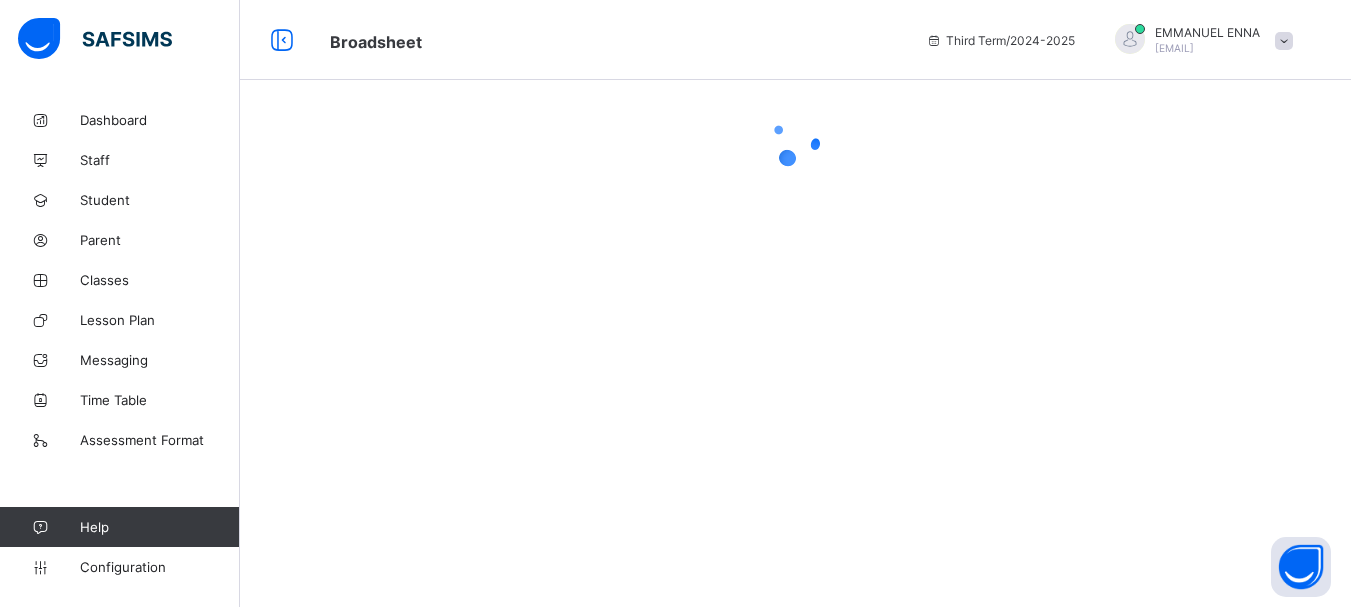 scroll, scrollTop: 0, scrollLeft: 0, axis: both 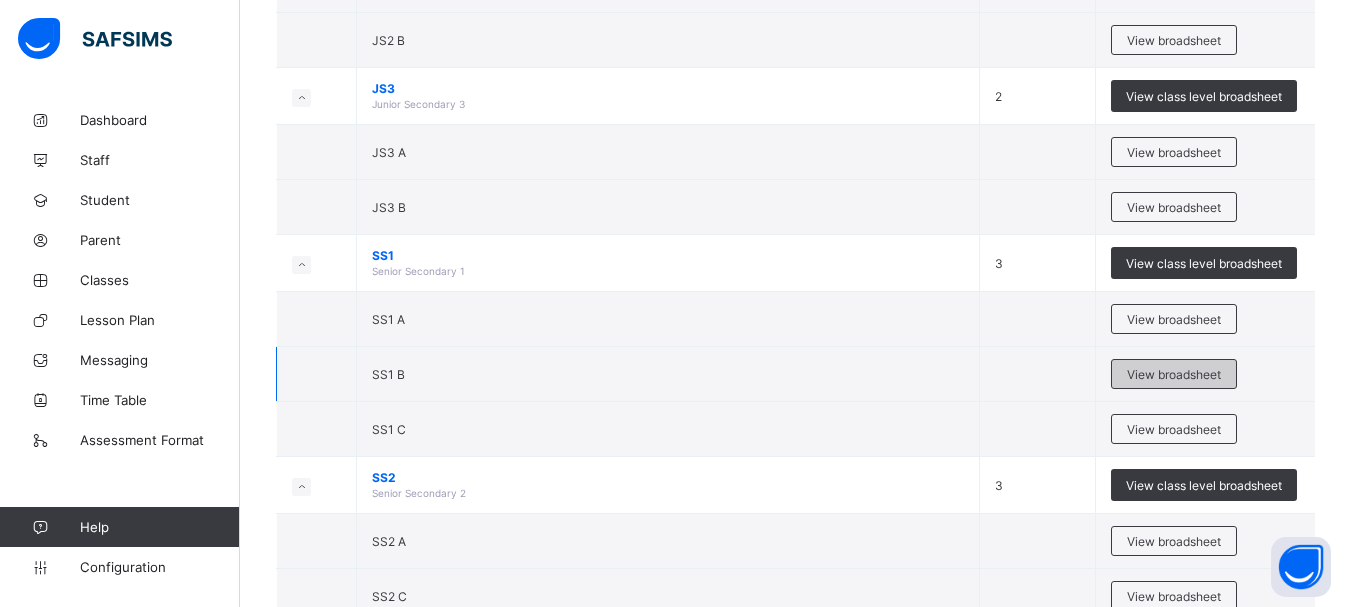 click on "View broadsheet" at bounding box center [1174, 374] 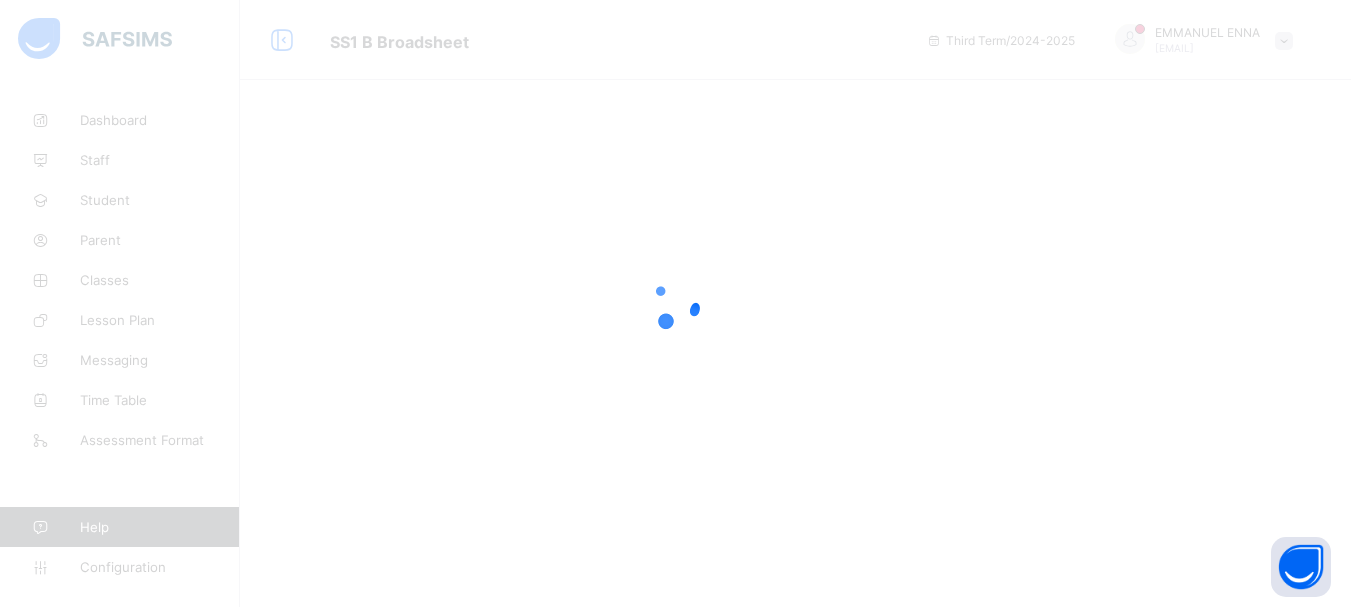 scroll, scrollTop: 0, scrollLeft: 0, axis: both 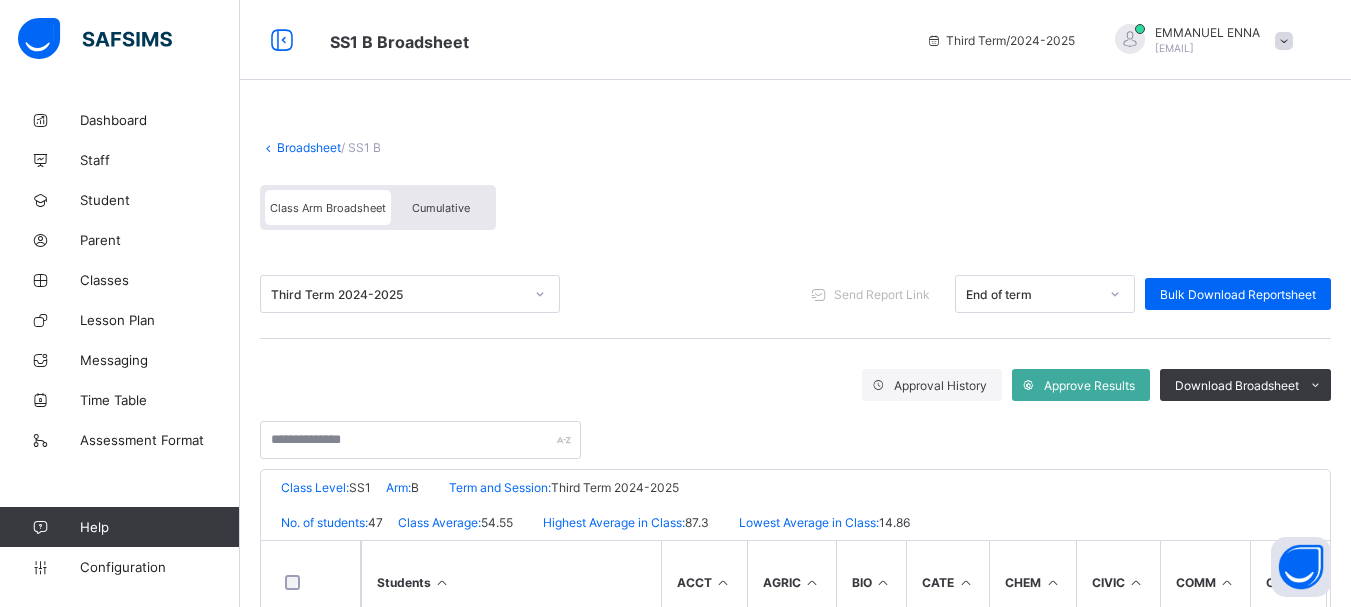 click on "Cumulative" at bounding box center [441, 208] 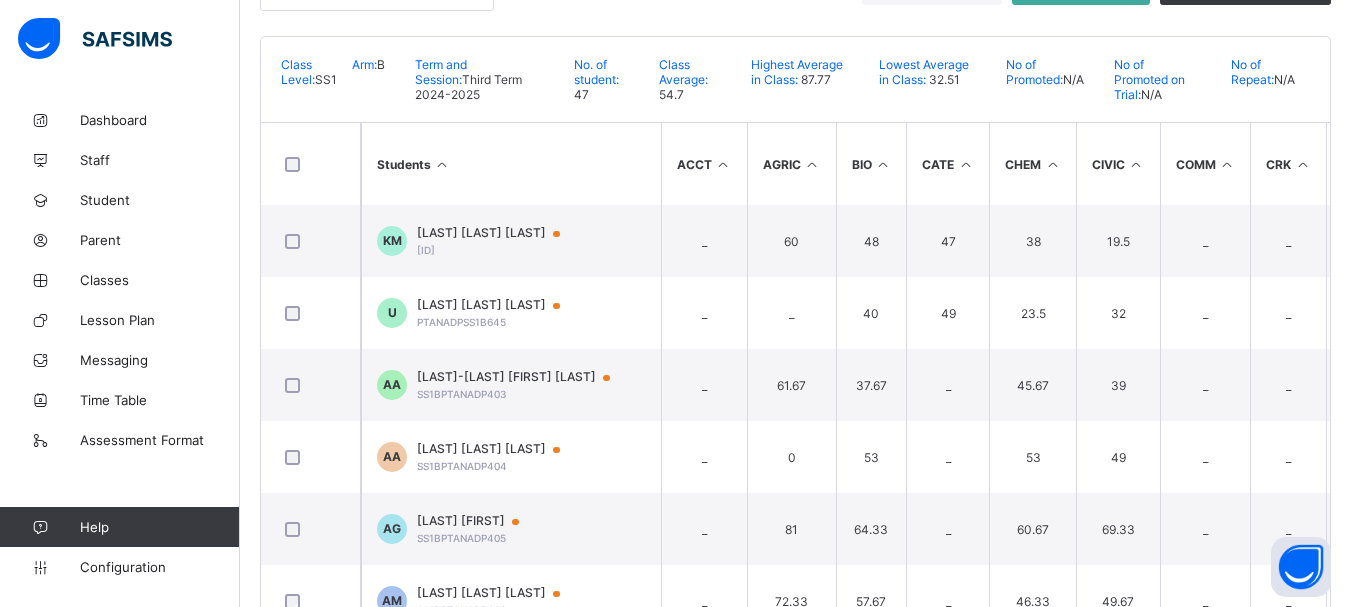 scroll, scrollTop: 457, scrollLeft: 0, axis: vertical 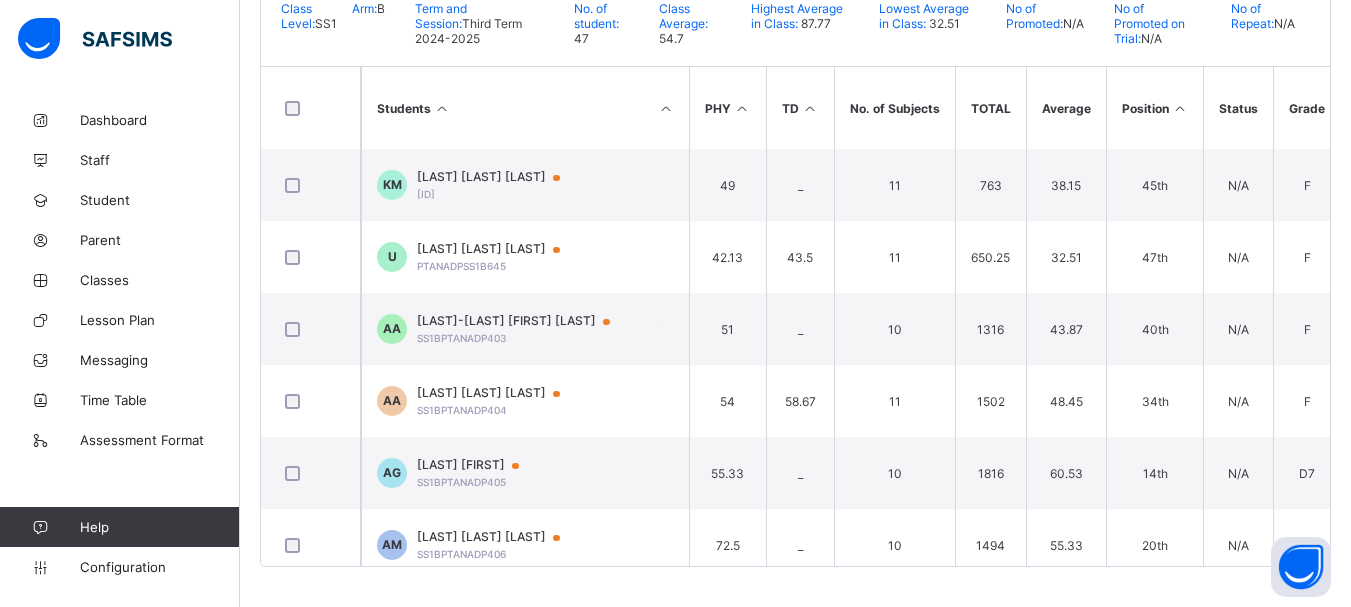 click at bounding box center (1180, 108) 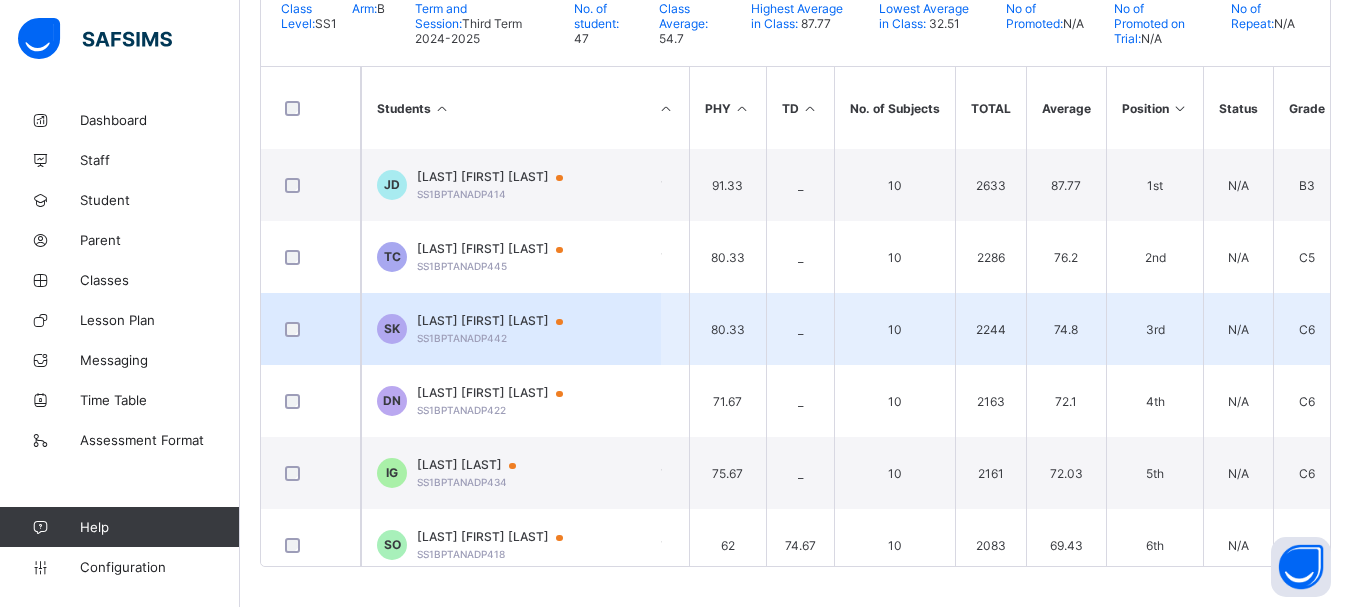 click on "SALEH IBRAHIM KHADIJAT" at bounding box center [499, 321] 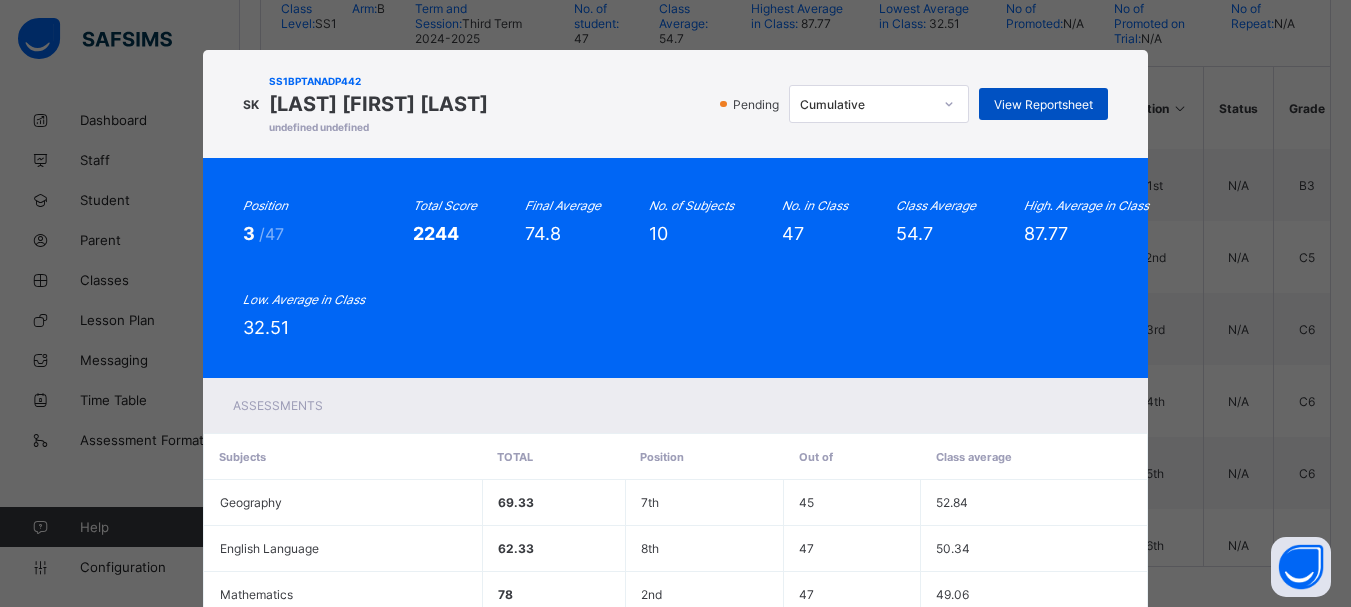 click on "View Reportsheet" at bounding box center [1043, 104] 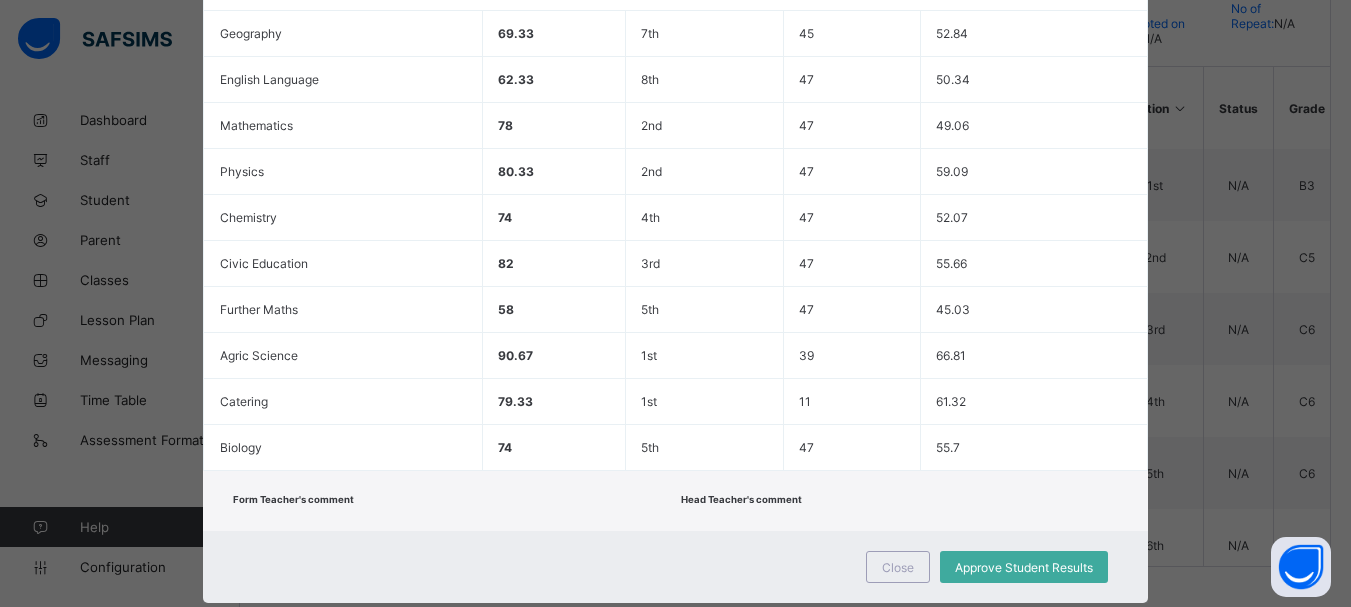 scroll, scrollTop: 515, scrollLeft: 0, axis: vertical 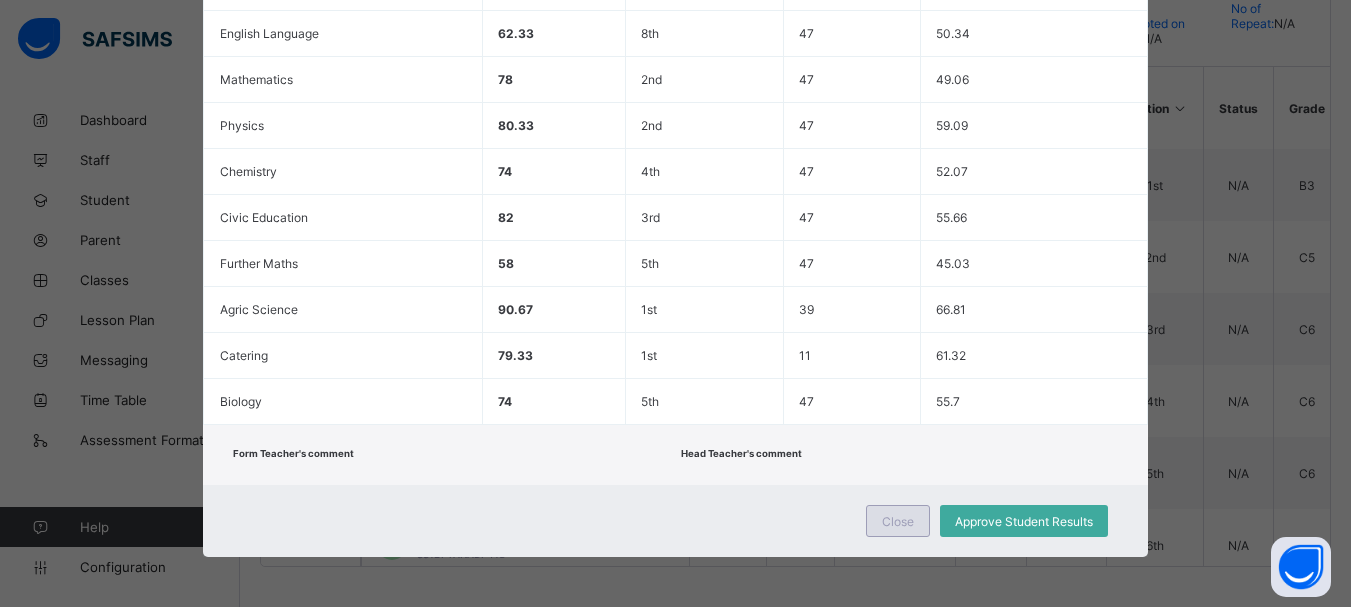 click on "Close" at bounding box center [898, 521] 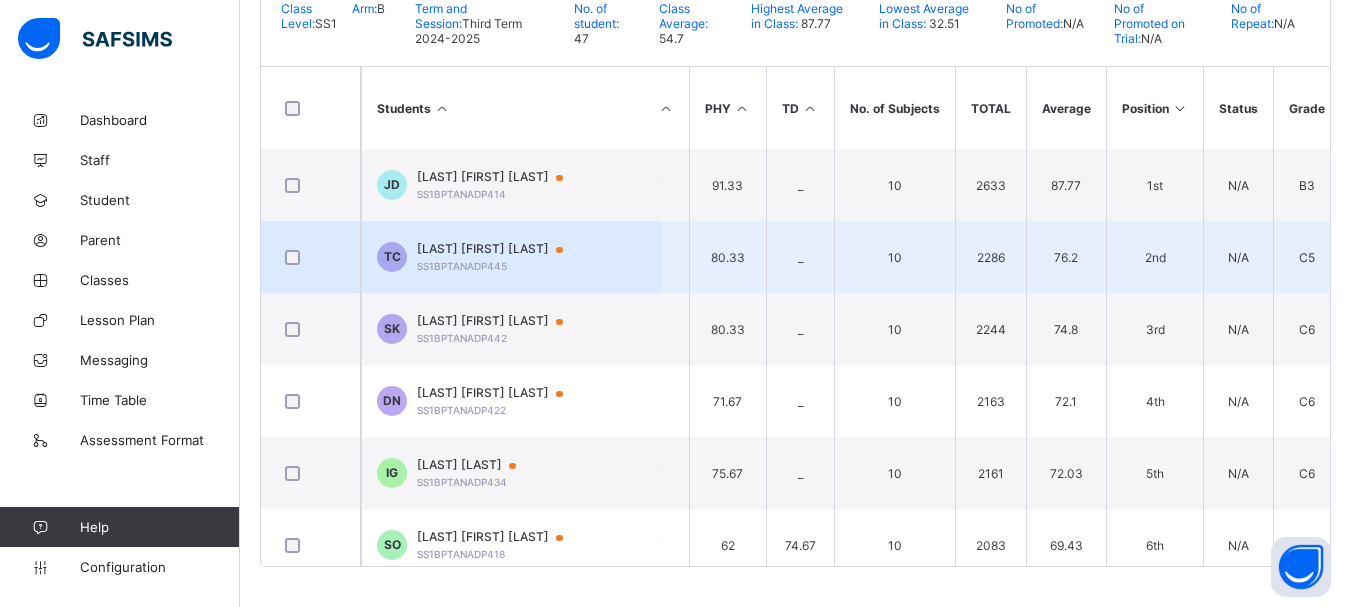click on "TITUS UYO CONVENANT" at bounding box center [499, 249] 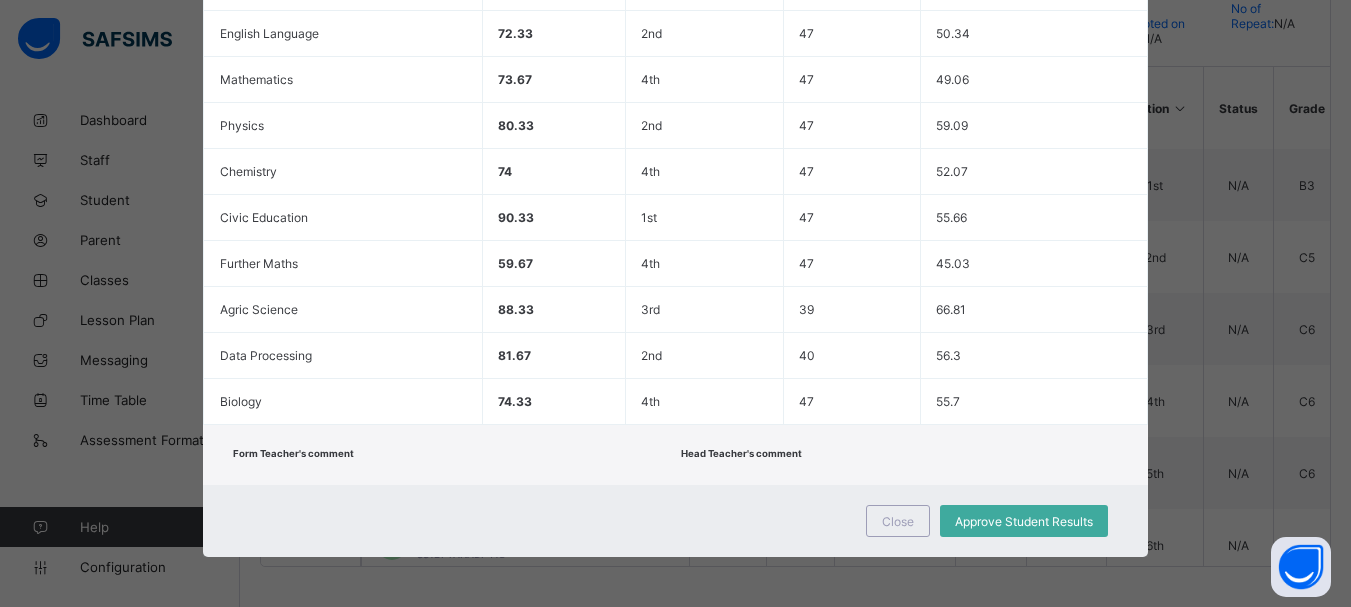 scroll, scrollTop: 0, scrollLeft: 0, axis: both 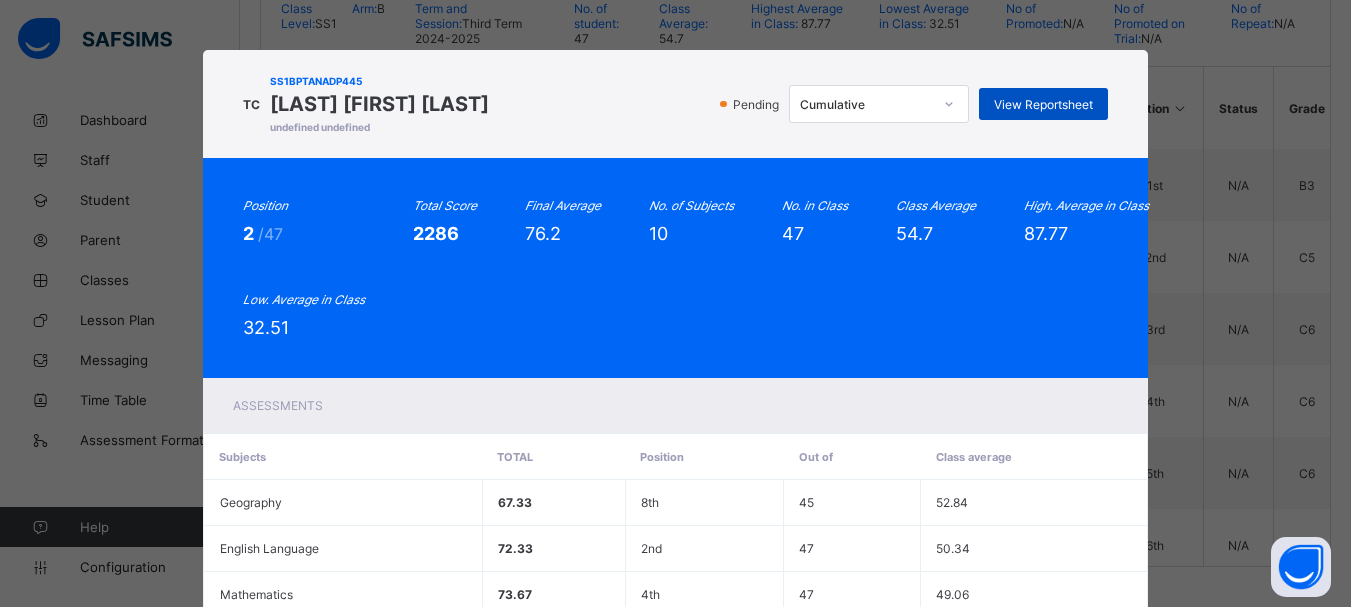 click on "View Reportsheet" at bounding box center (1043, 104) 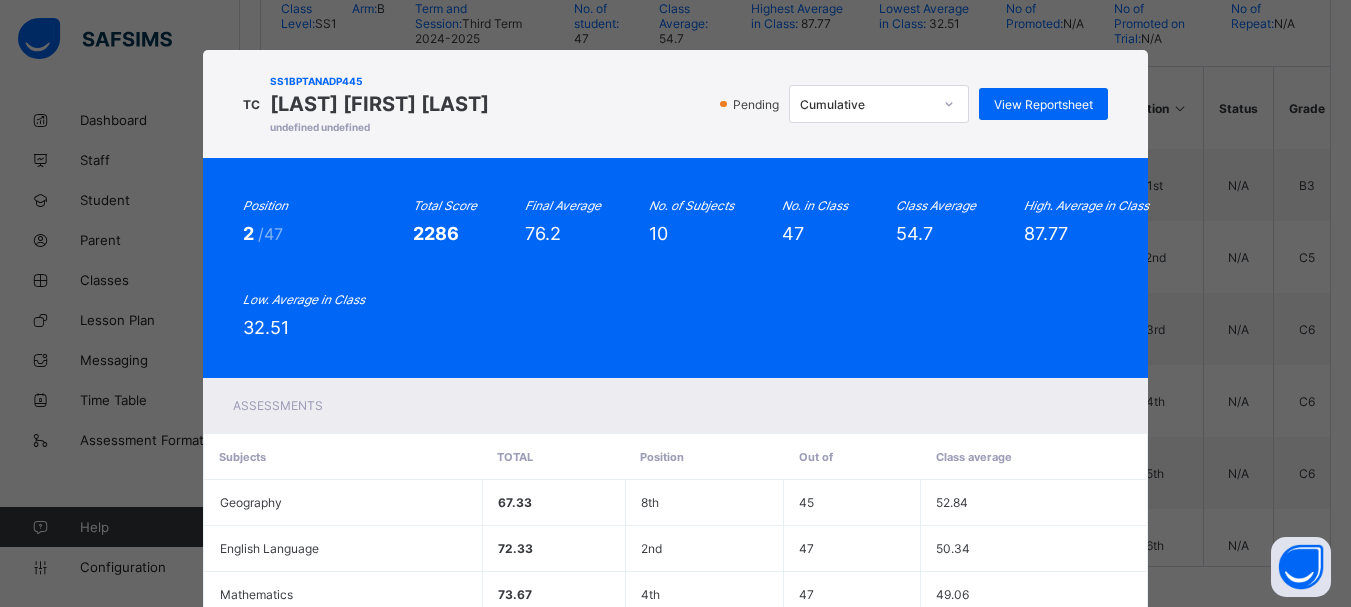 scroll, scrollTop: 515, scrollLeft: 0, axis: vertical 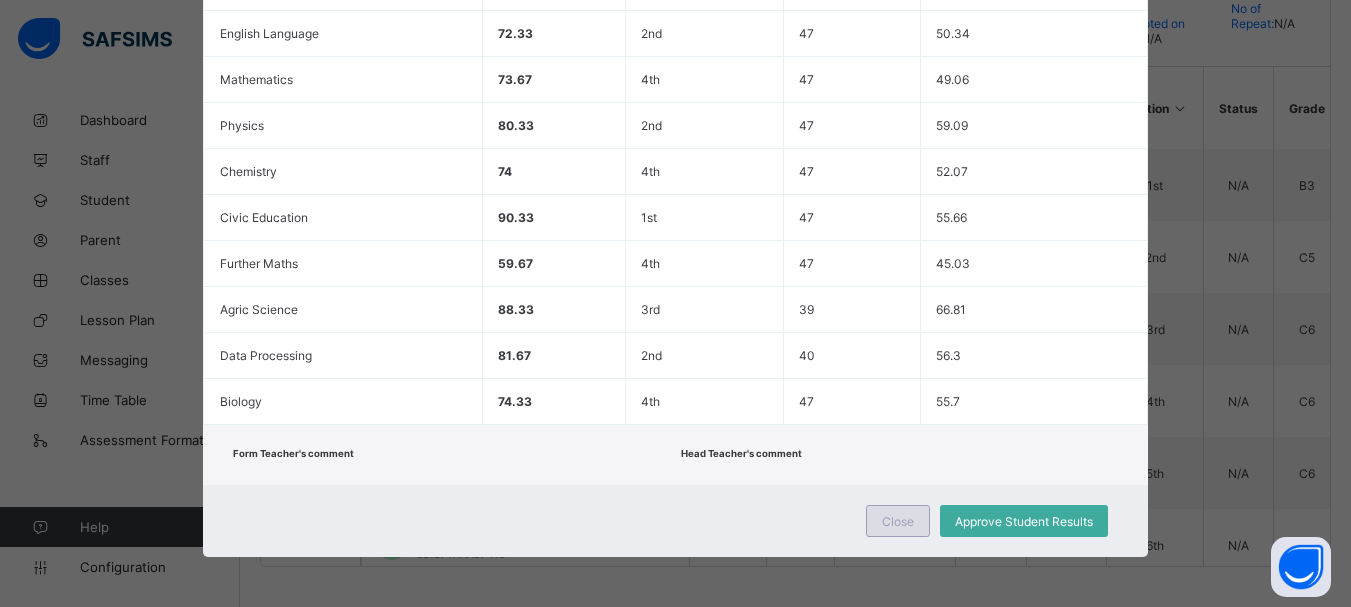 click on "Close" at bounding box center (898, 521) 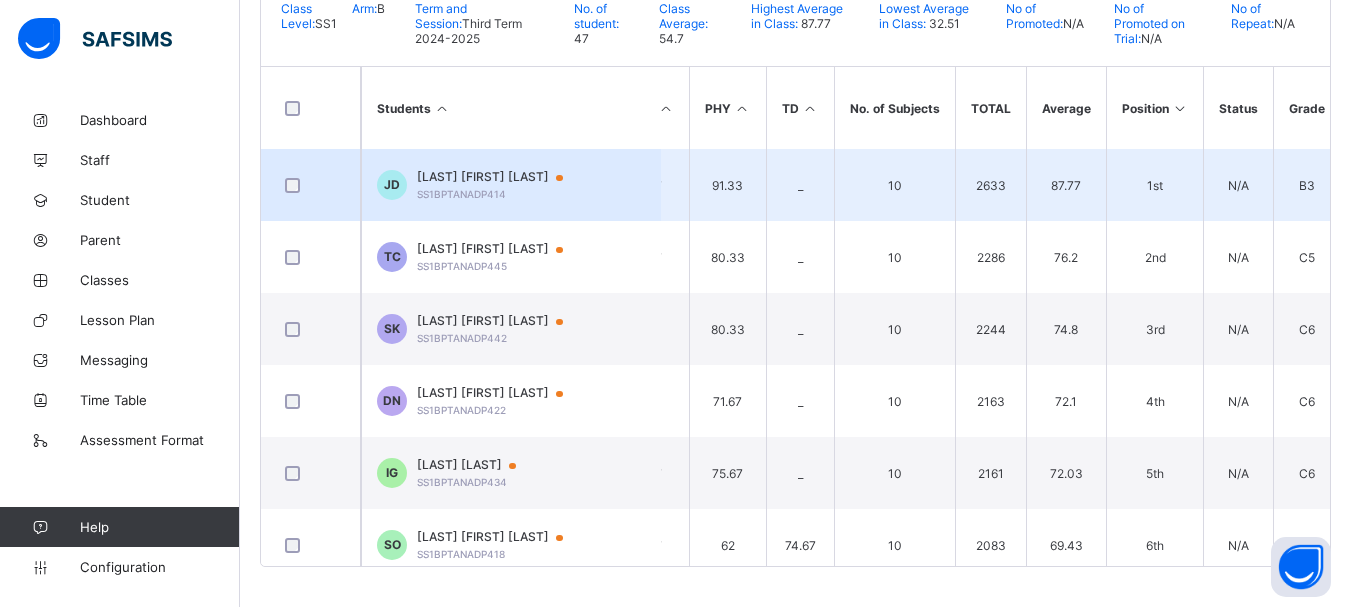 click on "[FIRST] [FIRST] [FIRST]" at bounding box center [499, 177] 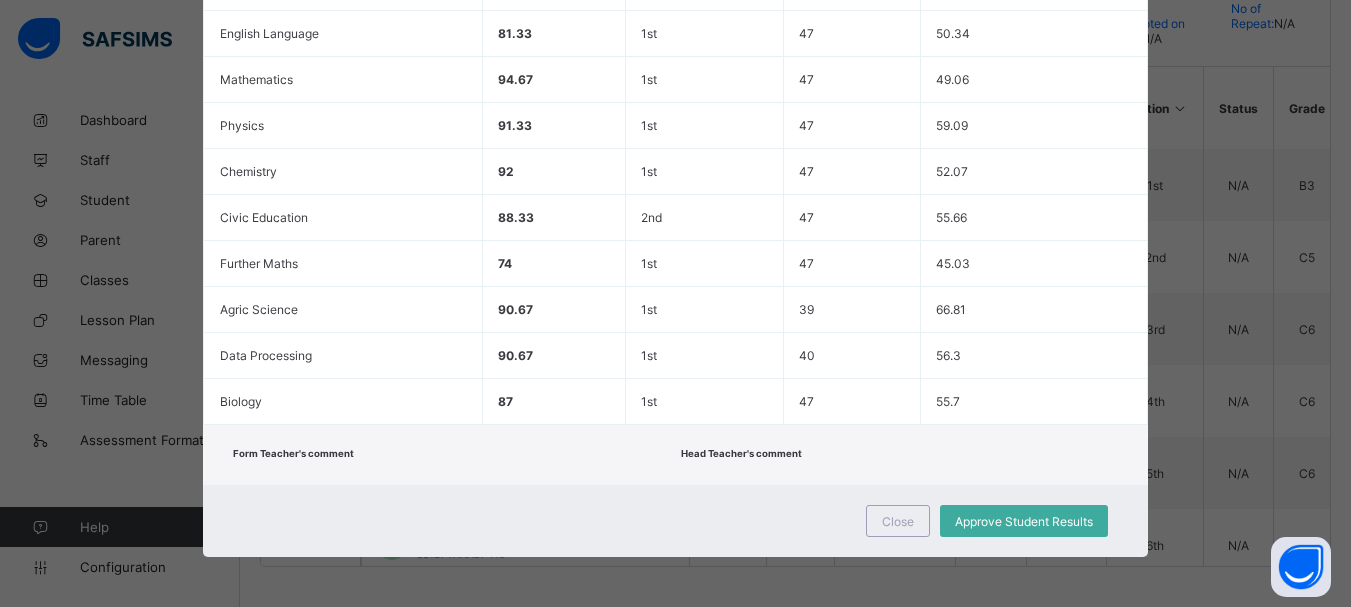 scroll, scrollTop: 0, scrollLeft: 0, axis: both 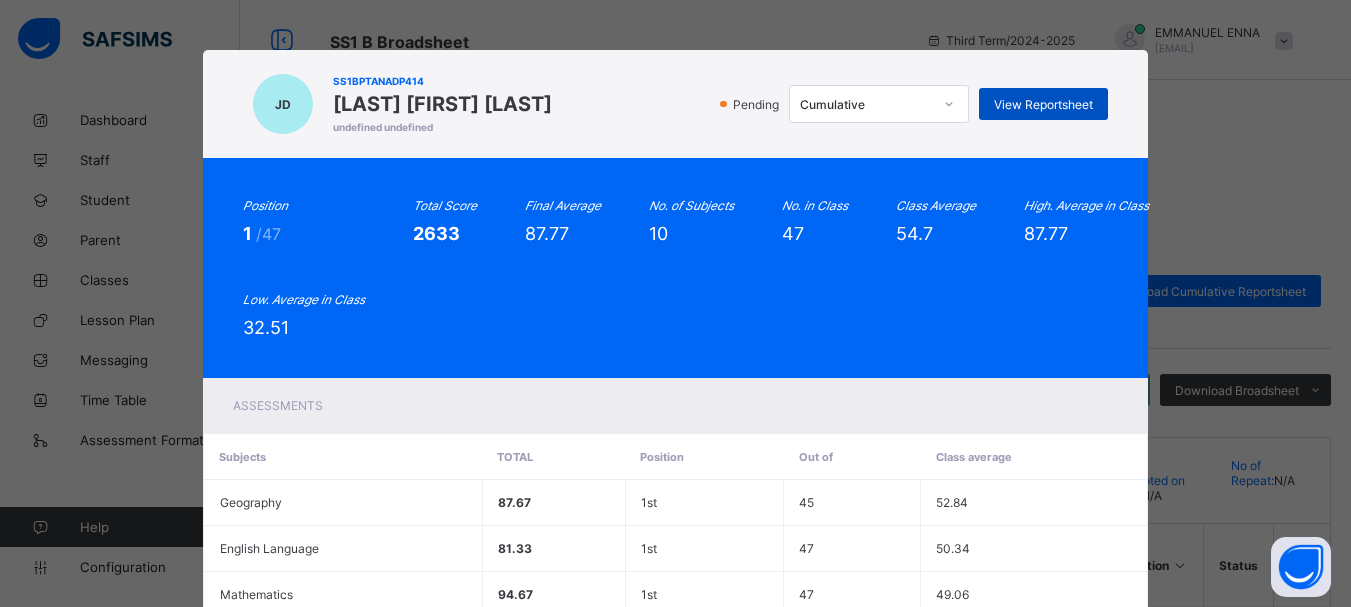 click on "View Reportsheet" at bounding box center [1043, 104] 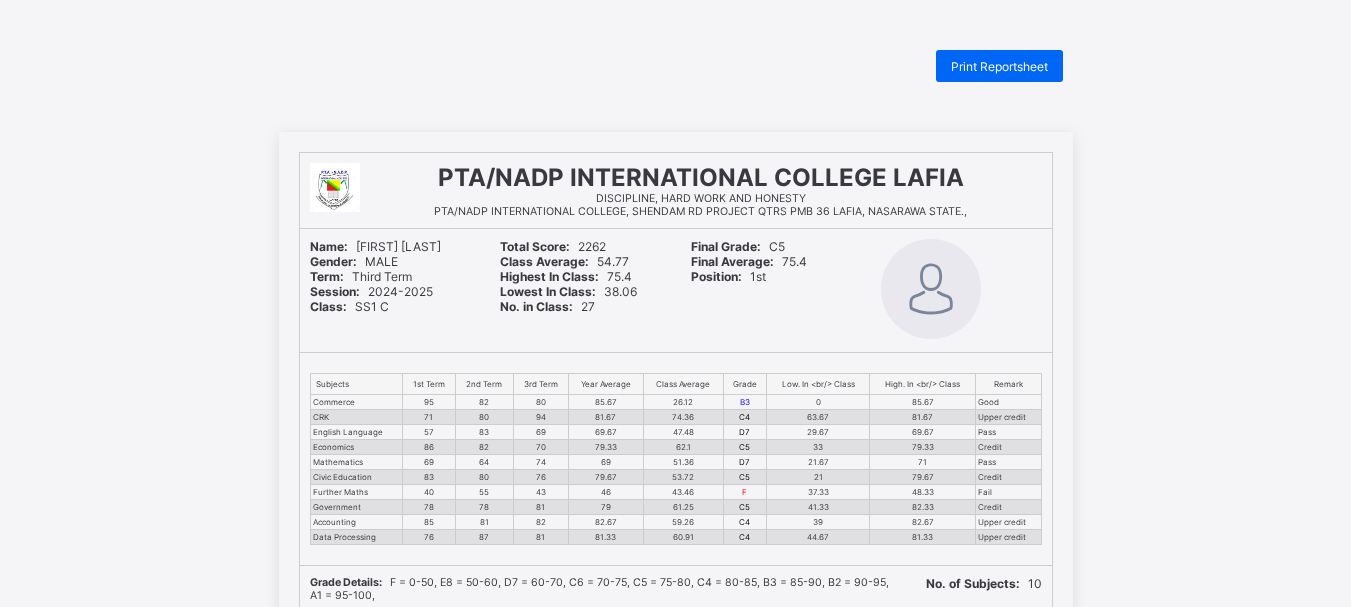 scroll, scrollTop: 0, scrollLeft: 0, axis: both 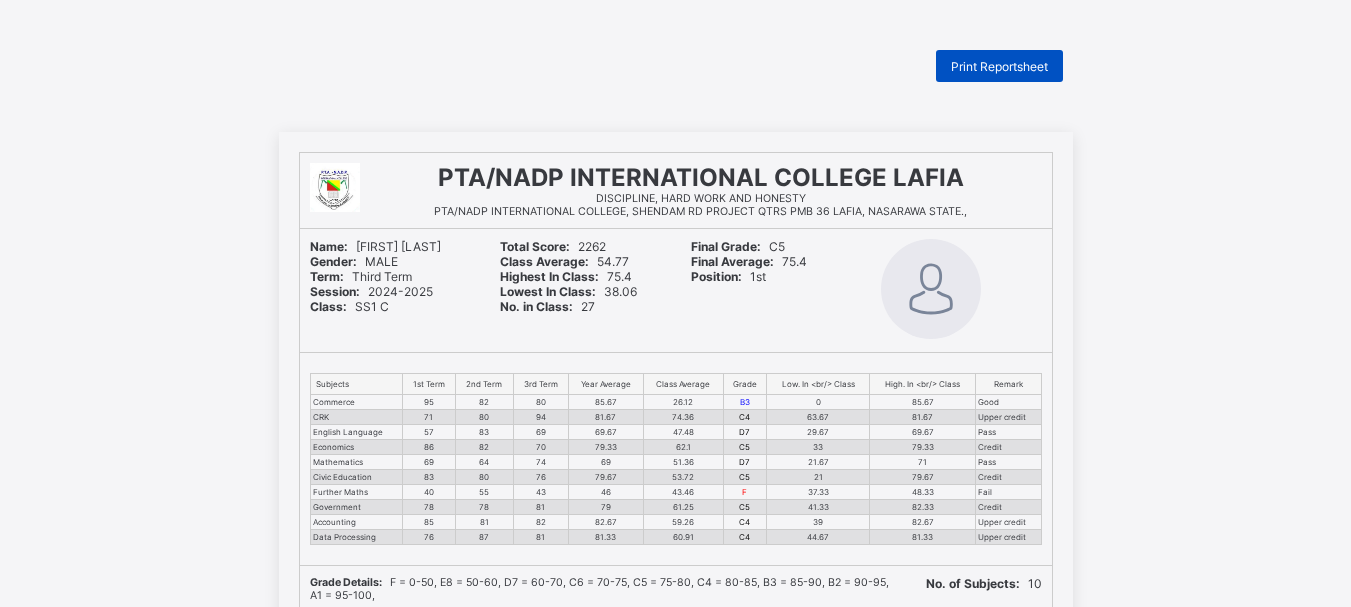 click on "Print Reportsheet" at bounding box center [999, 66] 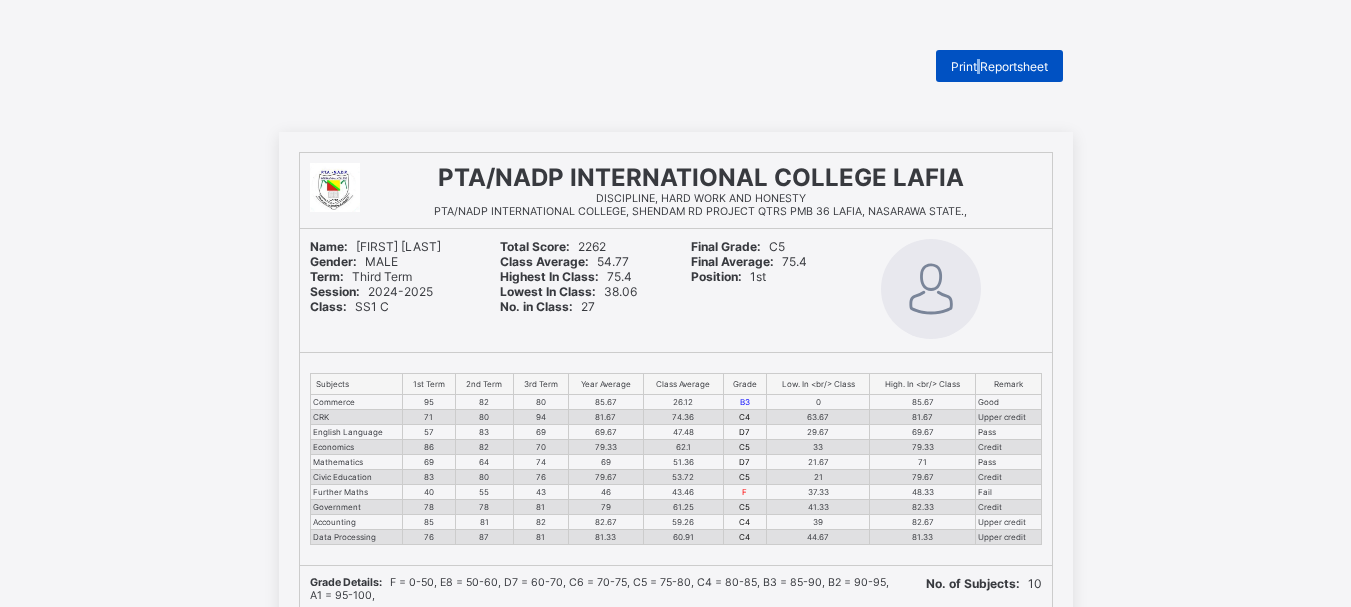 click on "Print Reportsheet" at bounding box center (999, 66) 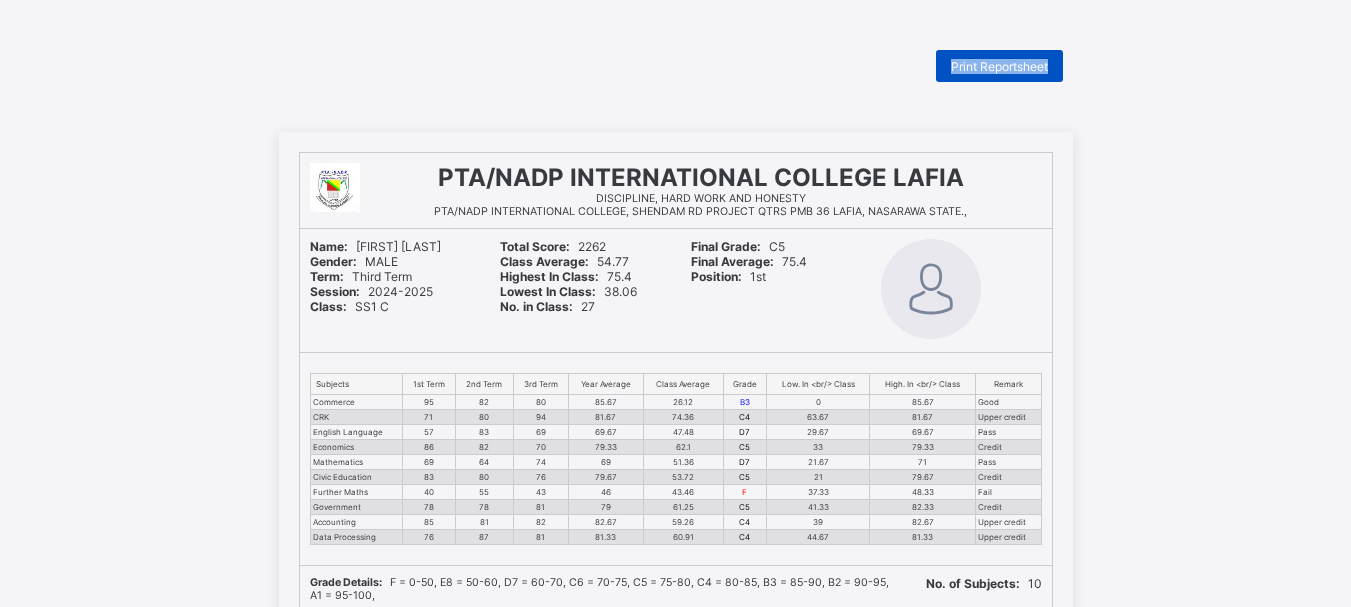 click on "Print Reportsheet" at bounding box center (999, 66) 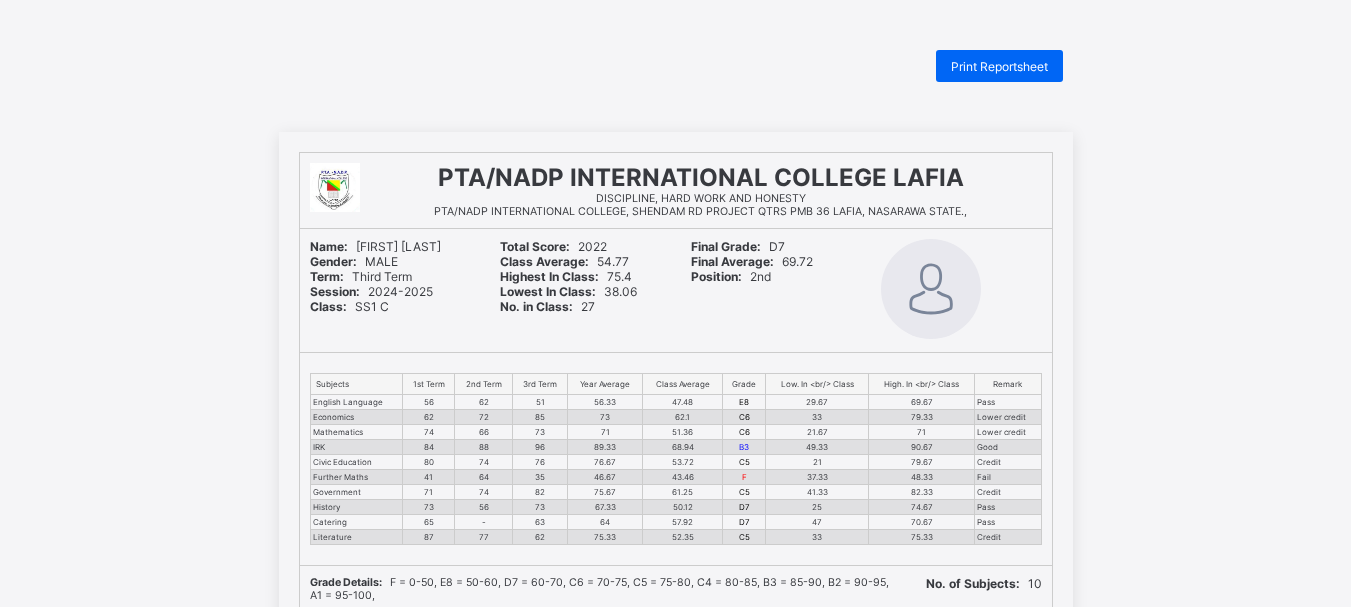scroll, scrollTop: 0, scrollLeft: 0, axis: both 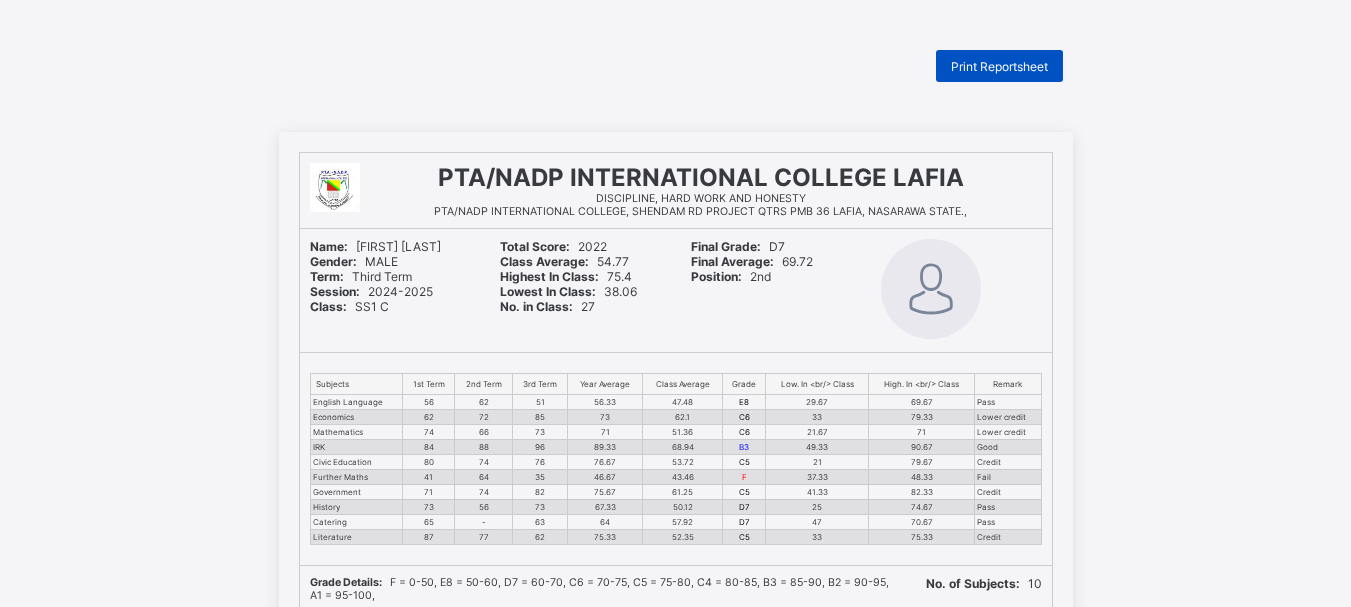 click on "Print Reportsheet" at bounding box center [999, 66] 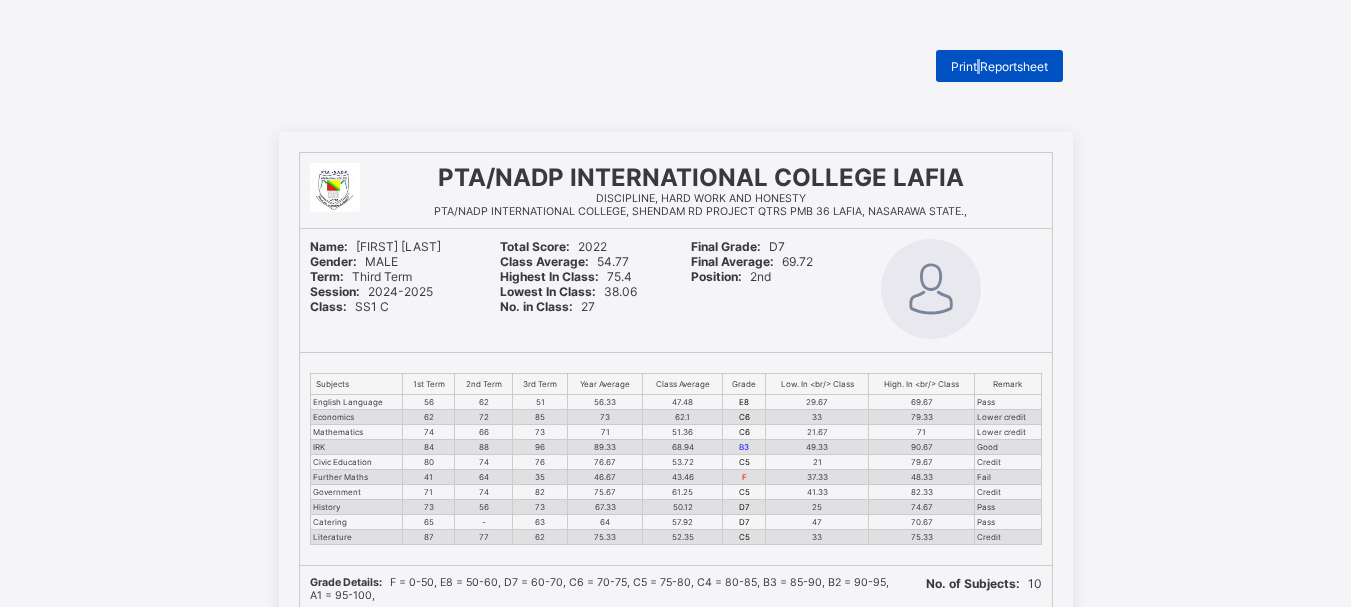 click on "Print Reportsheet" at bounding box center (999, 66) 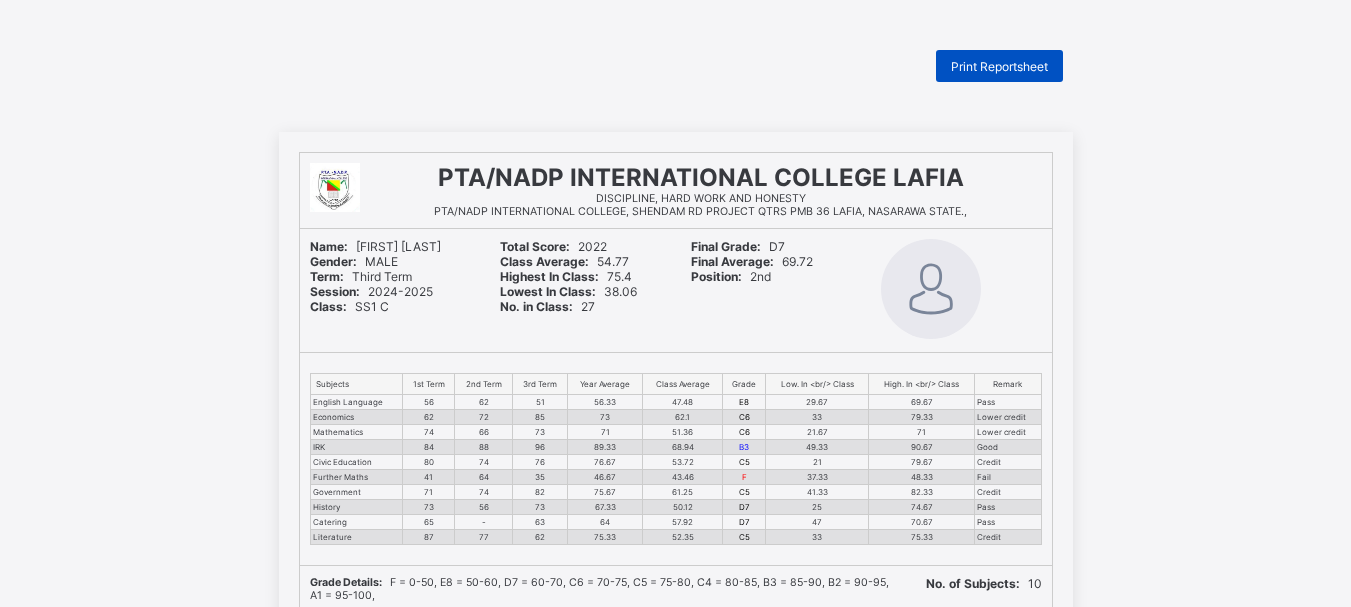 scroll, scrollTop: 0, scrollLeft: 0, axis: both 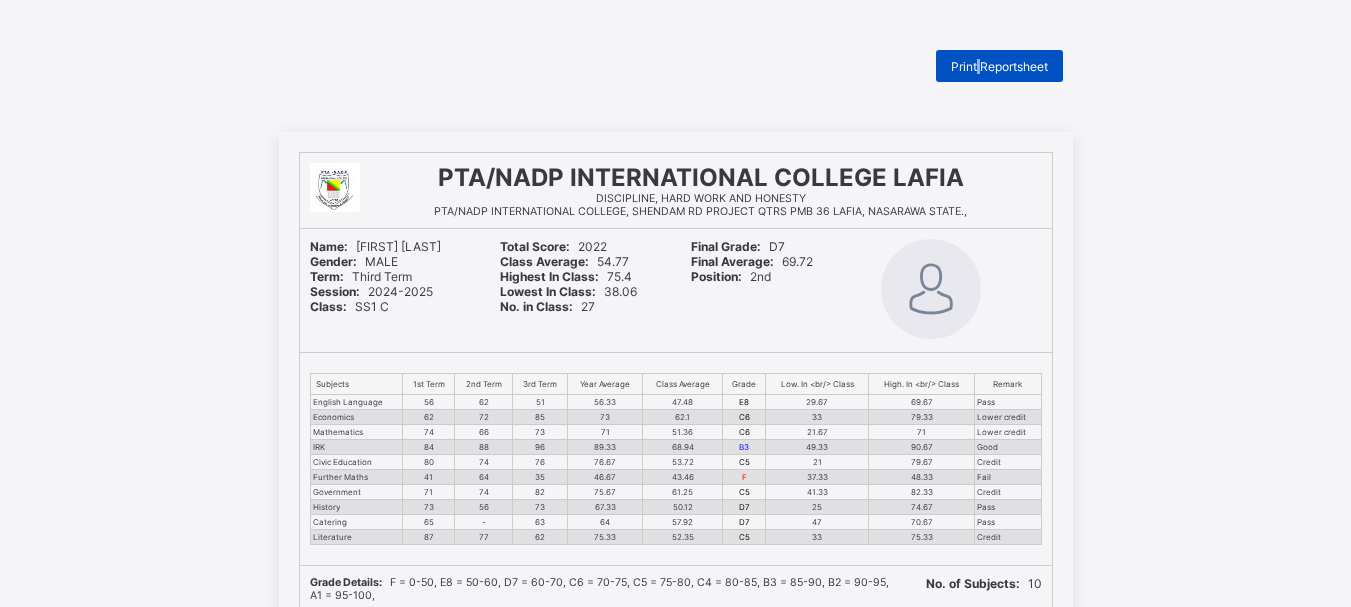 click on "Print Reportsheet" at bounding box center (999, 66) 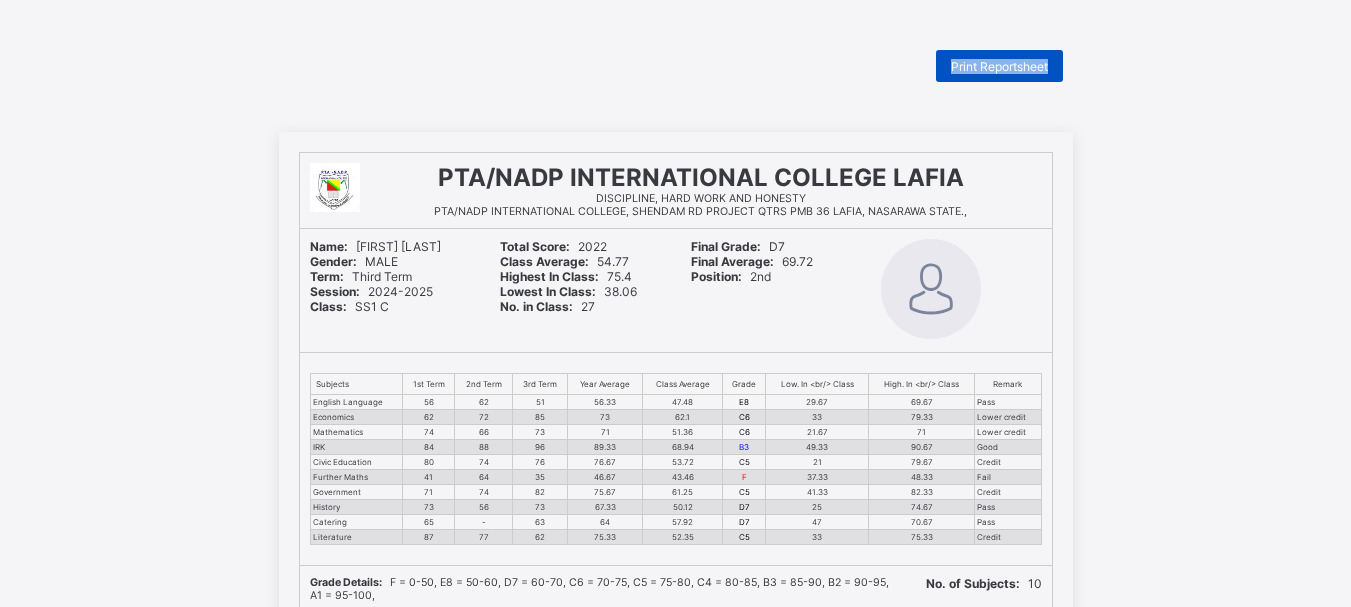 scroll, scrollTop: 0, scrollLeft: 0, axis: both 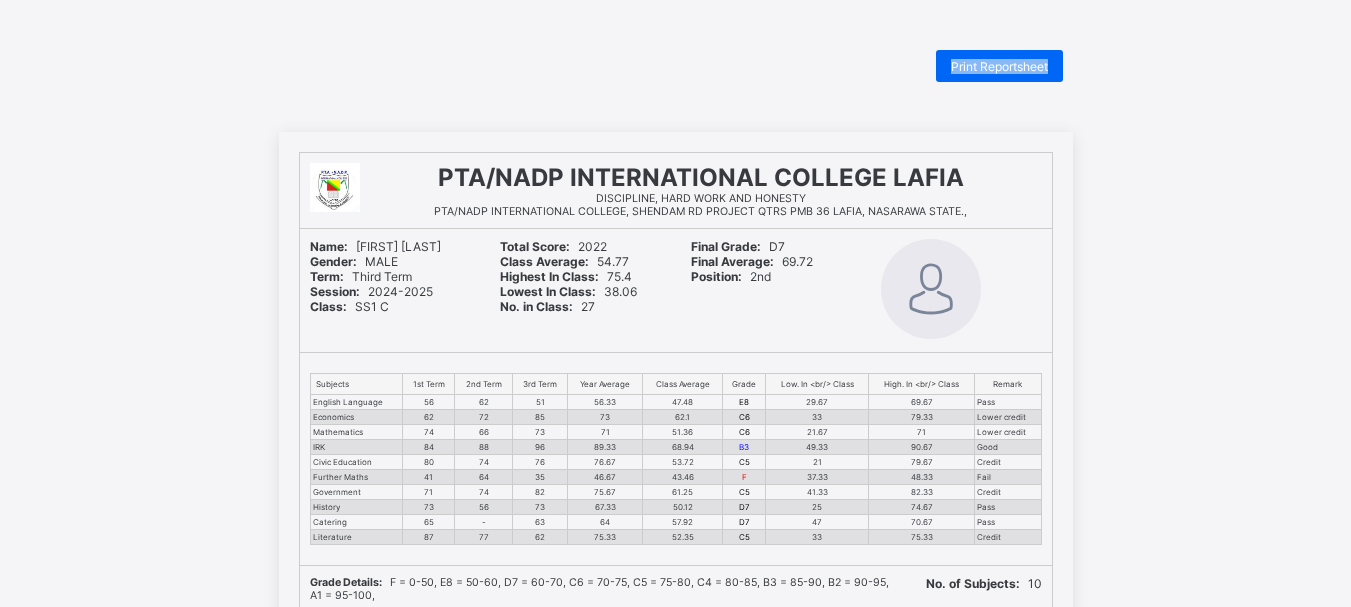 click at bounding box center (931, 289) 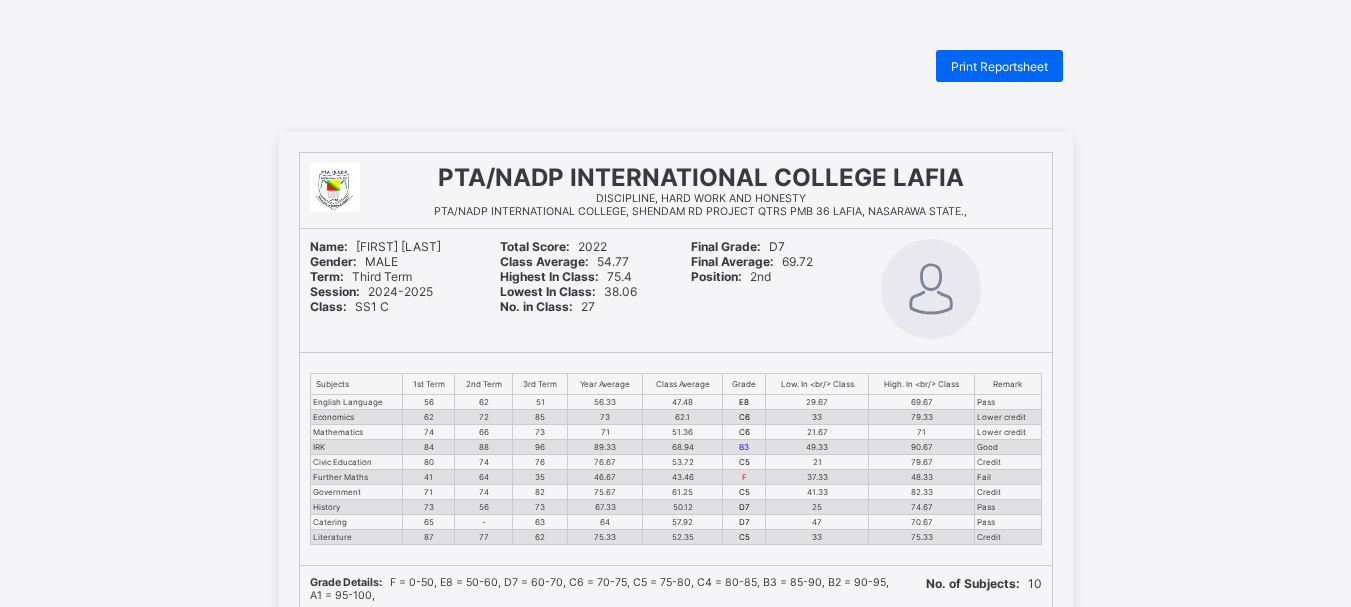 click on "Print Reportsheet PTA/NADP INTERNATIONAL COLLEGE LAFIA DISCIPLINE, HARD WORK AND HONESTY PTA/NADP INTERNATIONAL COLLEGE, SHENDAM RD PROJECT QTRS PMB 36 [CITY], [STATE].,  Name: [FIRST]  [LAST] Gender: MALE Term: Third Term Session: [YEAR]-[YEAR] Class: SS1 C Total Score: [NUMBER] Class Average: [NUMBER] Highest In Class: [NUMBER] Lowest In Class: [NUMBER] No. in Class: [NUMBER] Final Grade: D7 Final Average: [NUMBER] Position: 2nd Subjects 1st Term 2nd Term 3rd Term Year Average Class Average Grade Low. In <br/> Class High. In <br/> Class Remark English Language 56 62 51 56.33 47.48 E8 29.67 69.67 Pass Economics 62 72 85 73 62.1 C6 33 79.33 Lower credit Mathematics 74 66 73 71 51.36 C6 21.67 71 Lower credit IRK 84 88 96 89.33 68.94 B3 49.33 90.67 Good Civic Education 80 74 76 76.67 53.72 C5 21 79.67 Credit Further Maths 41 64 35 46.67 43.46 F 37.33 48.33 Fail Government 71 74 82 75.67 61.25 C5 41.33 82.33 Credit History 73 56 73 67.33 50.12 D7 25 74.67 Pass Catering 65 - 63 64 57.92 D7 47 70.67 Pass Literature 87 77 62 75.33 C5" at bounding box center (675, 646) 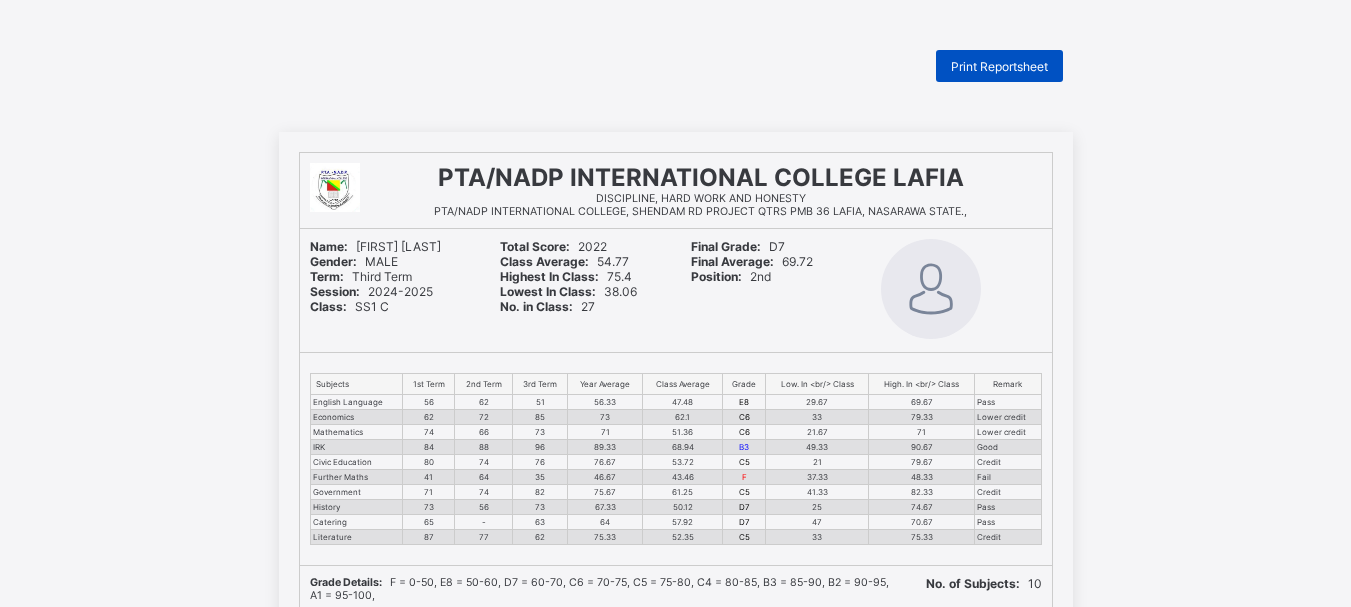 click on "Print Reportsheet" at bounding box center [999, 66] 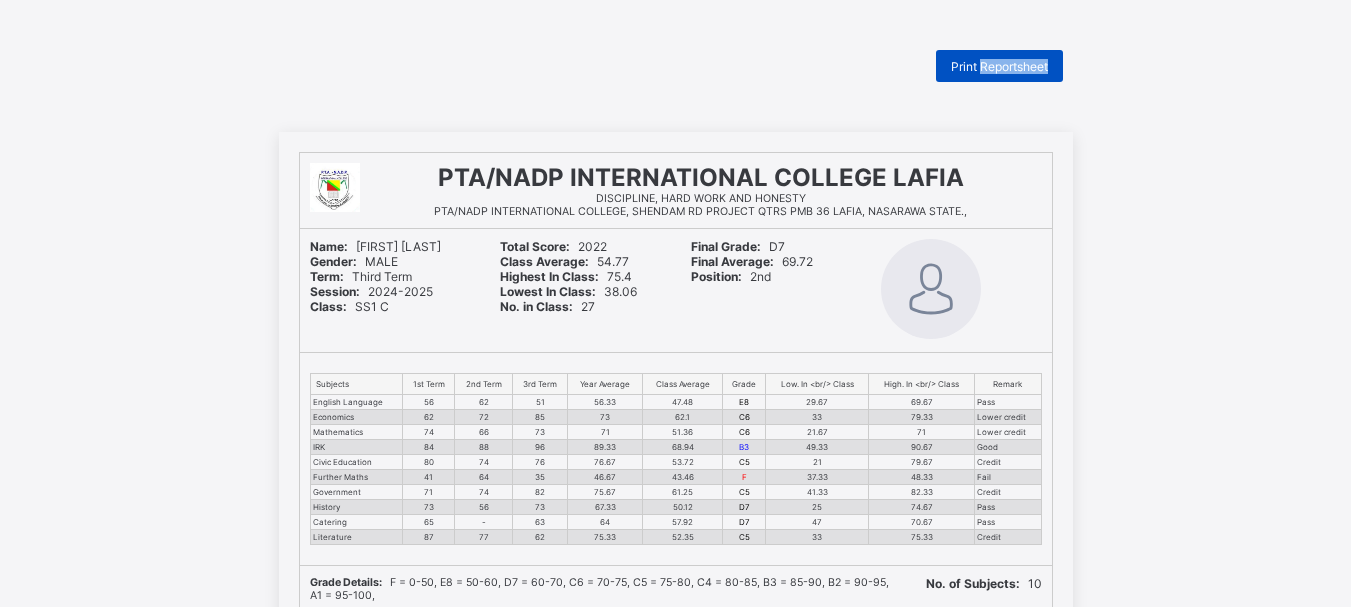 click on "Print Reportsheet" at bounding box center (999, 66) 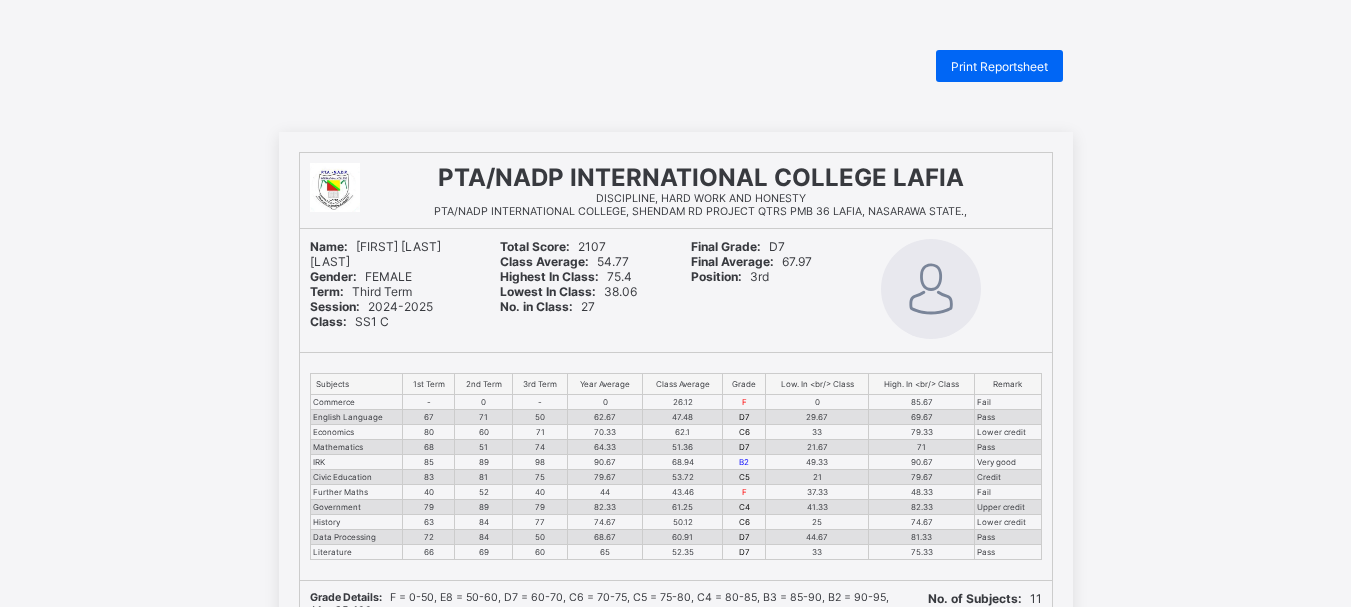 scroll, scrollTop: 0, scrollLeft: 0, axis: both 